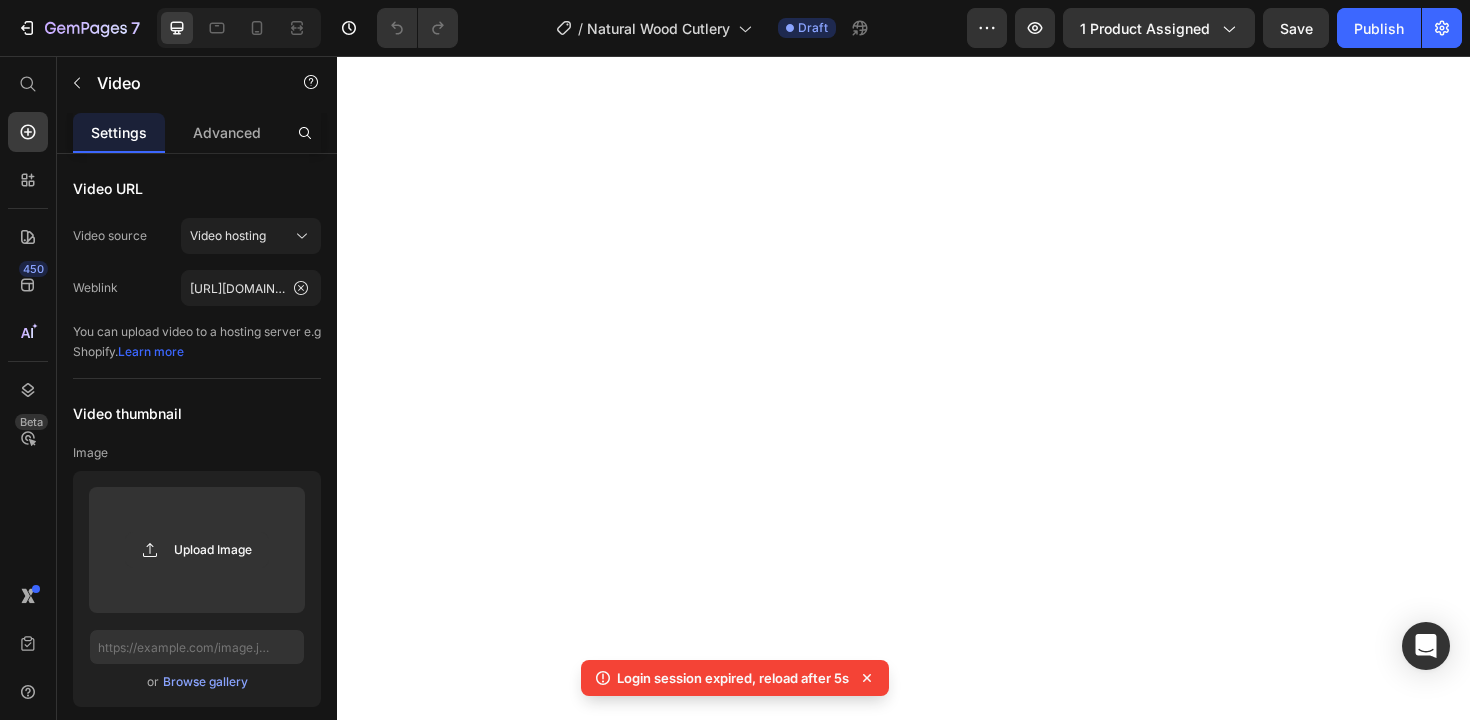 scroll, scrollTop: 0, scrollLeft: 0, axis: both 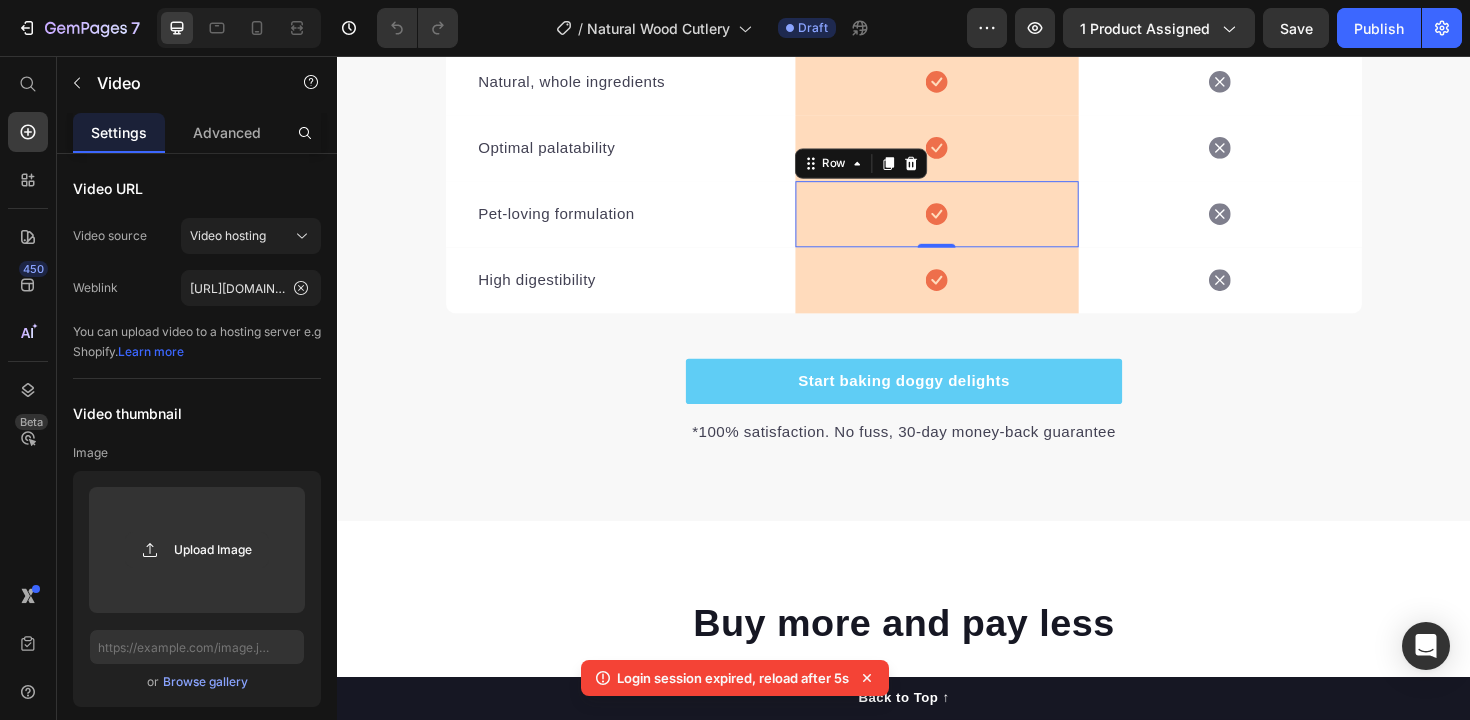 click on "Icon Row   0" at bounding box center (972, 224) 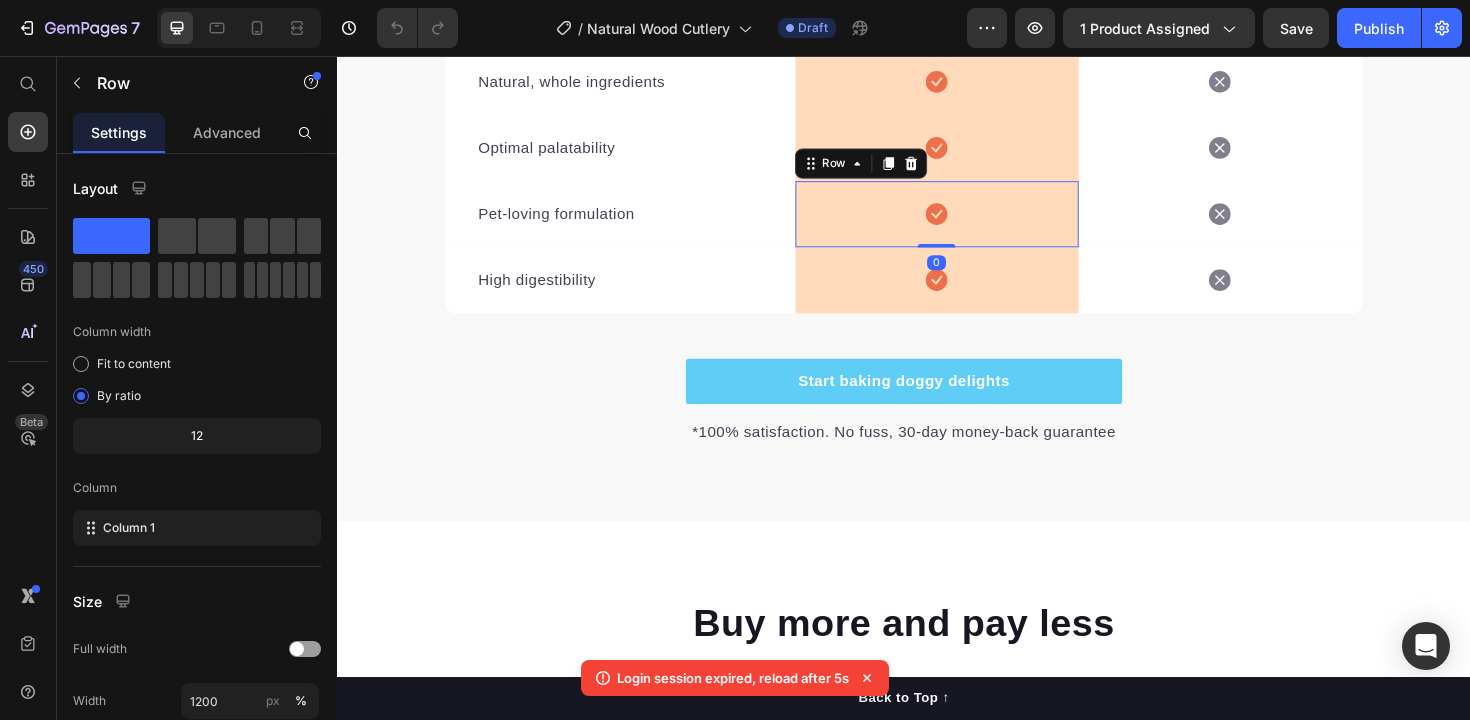 click on "Icon Row" at bounding box center (972, 294) 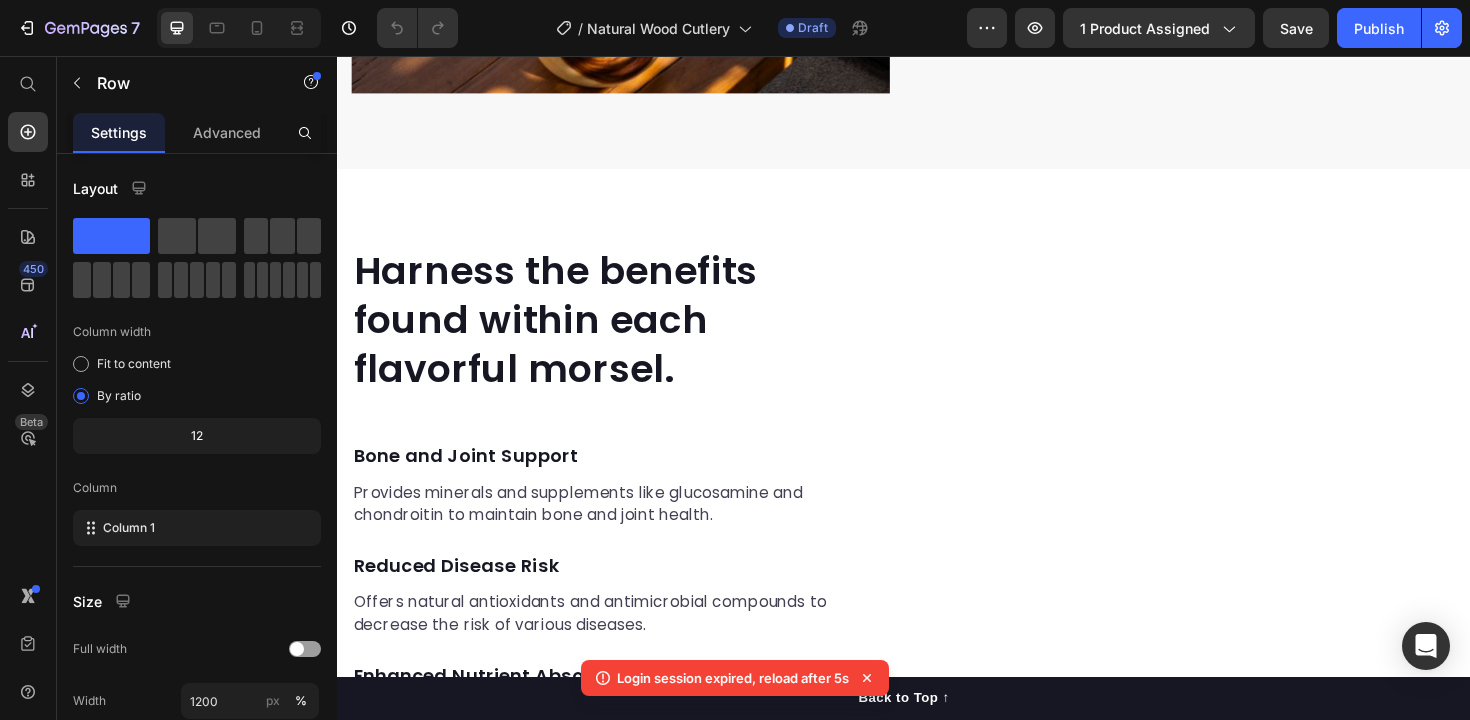 scroll, scrollTop: 1878, scrollLeft: 0, axis: vertical 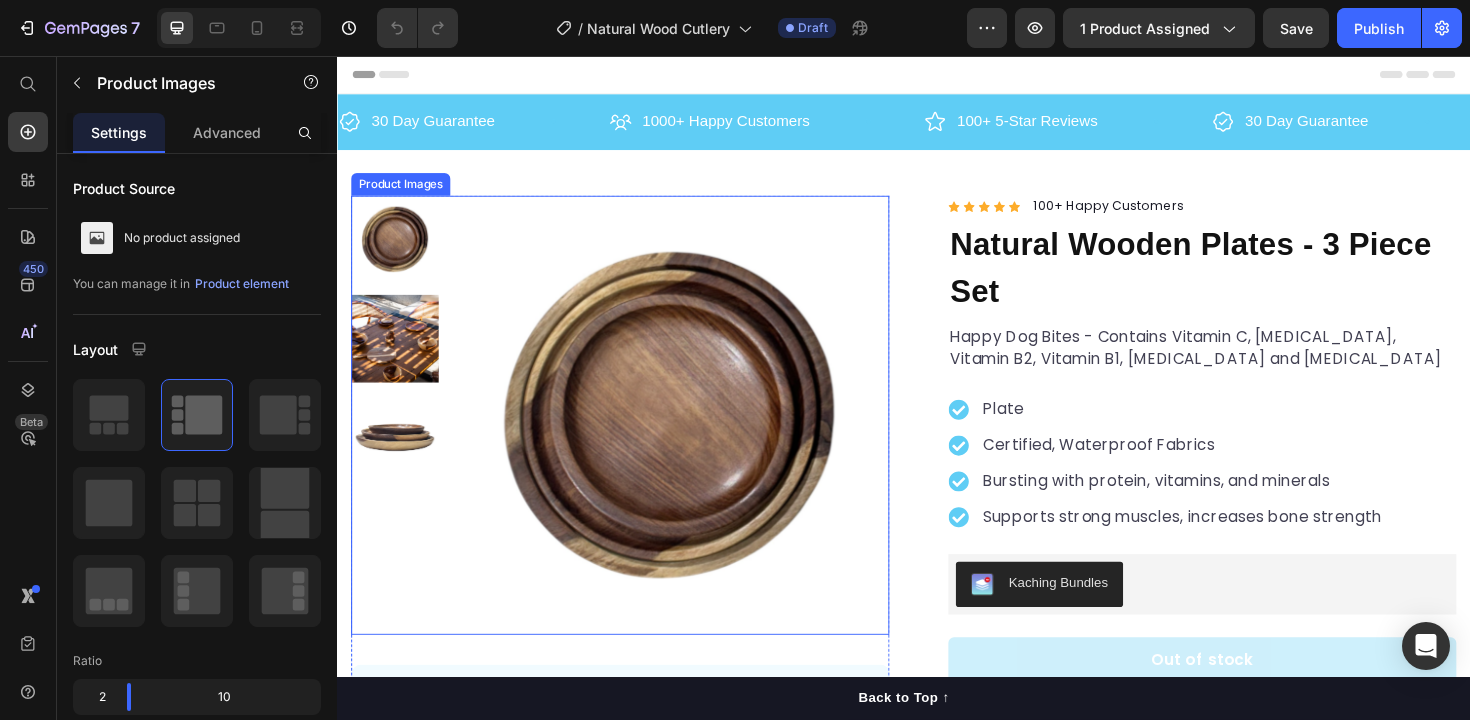 click at bounding box center (689, 436) 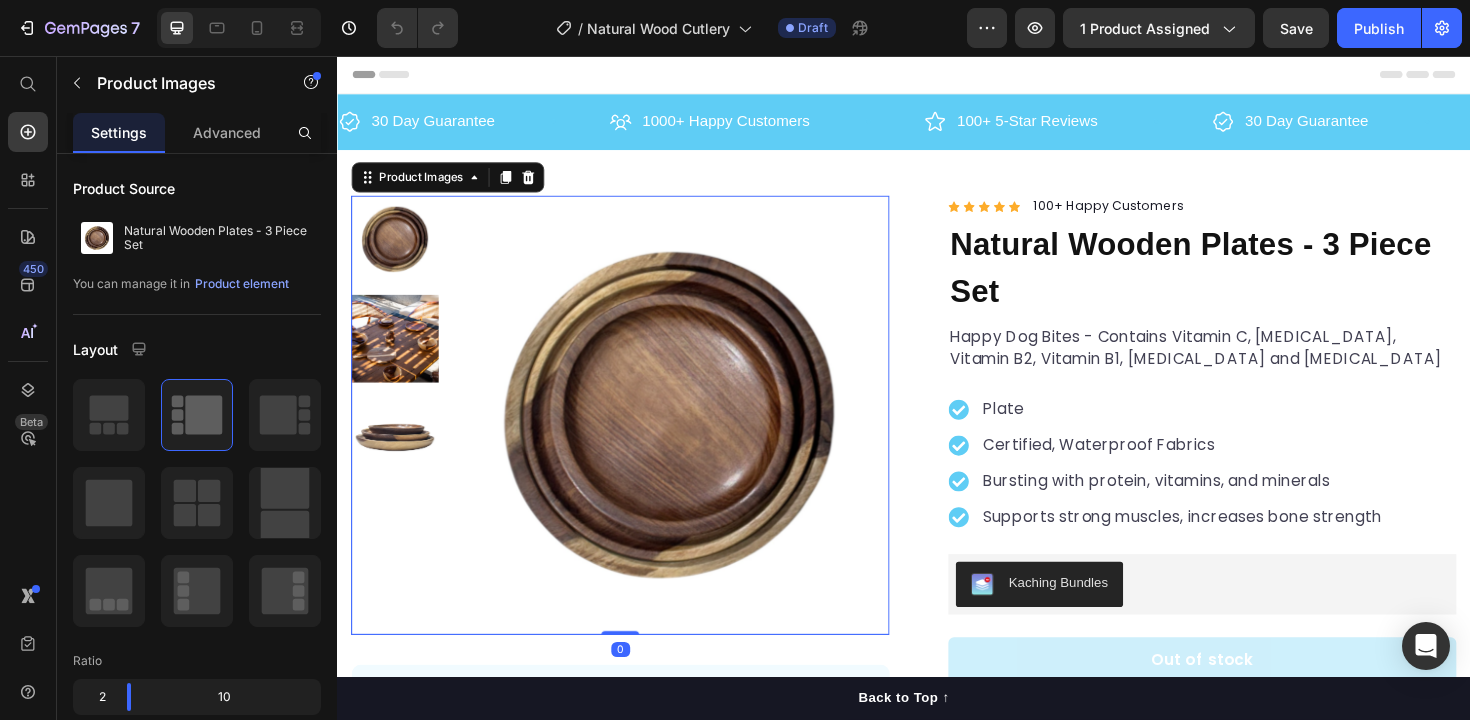 click at bounding box center [398, 355] 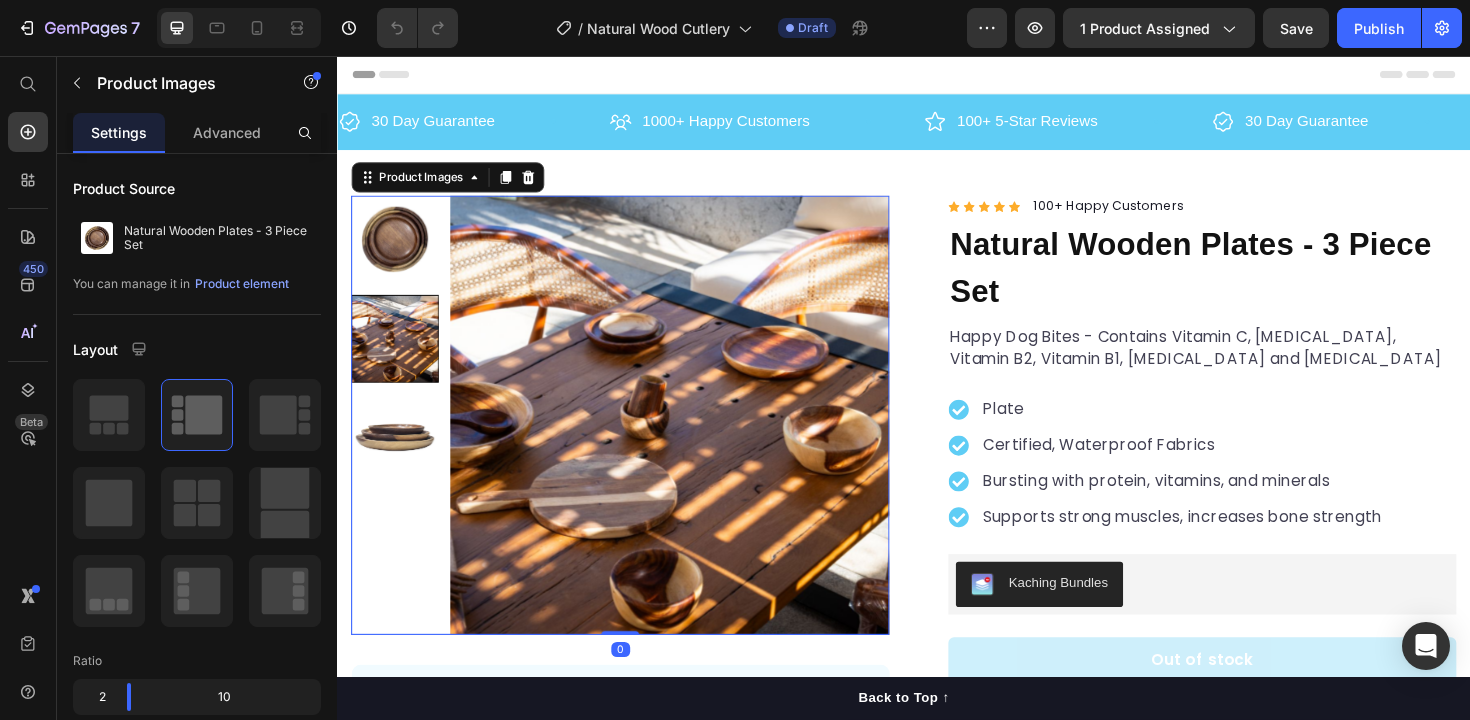 click at bounding box center [398, 355] 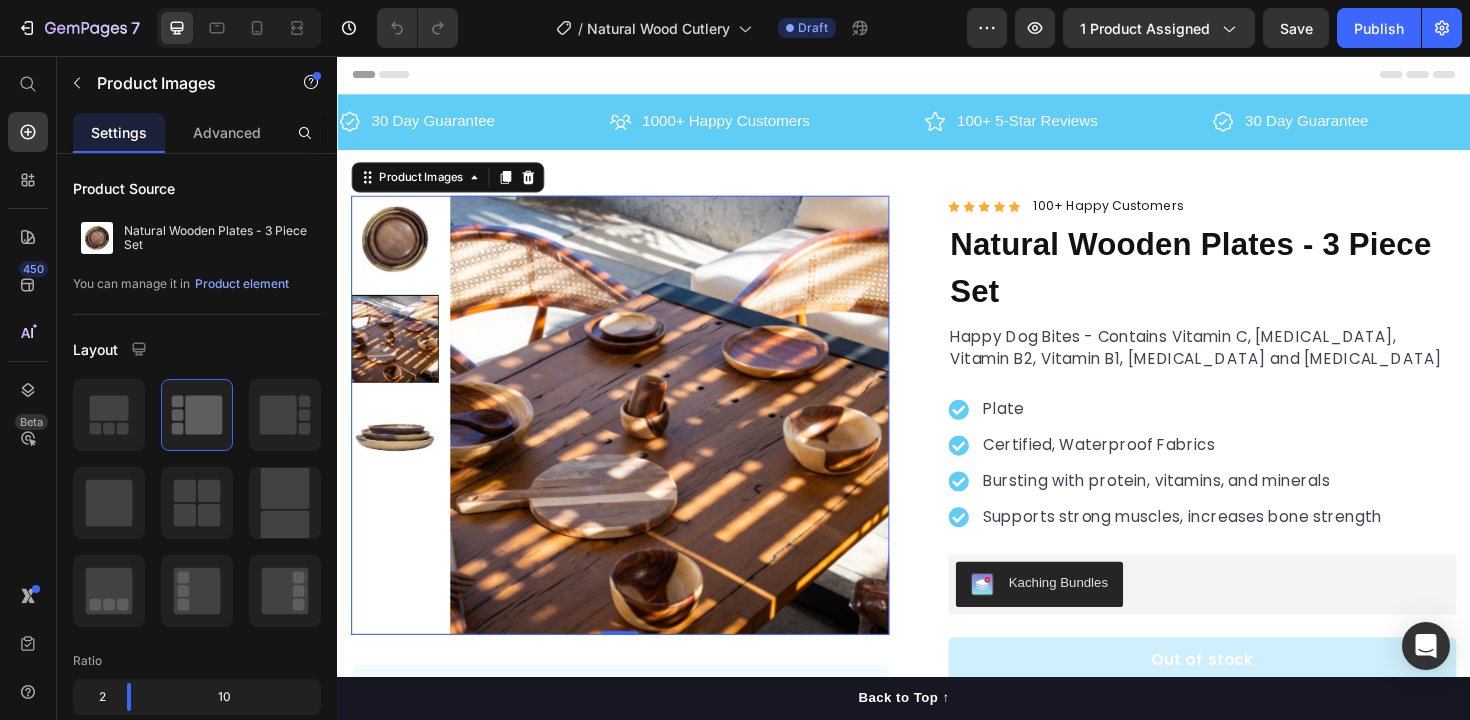 click at bounding box center (398, 250) 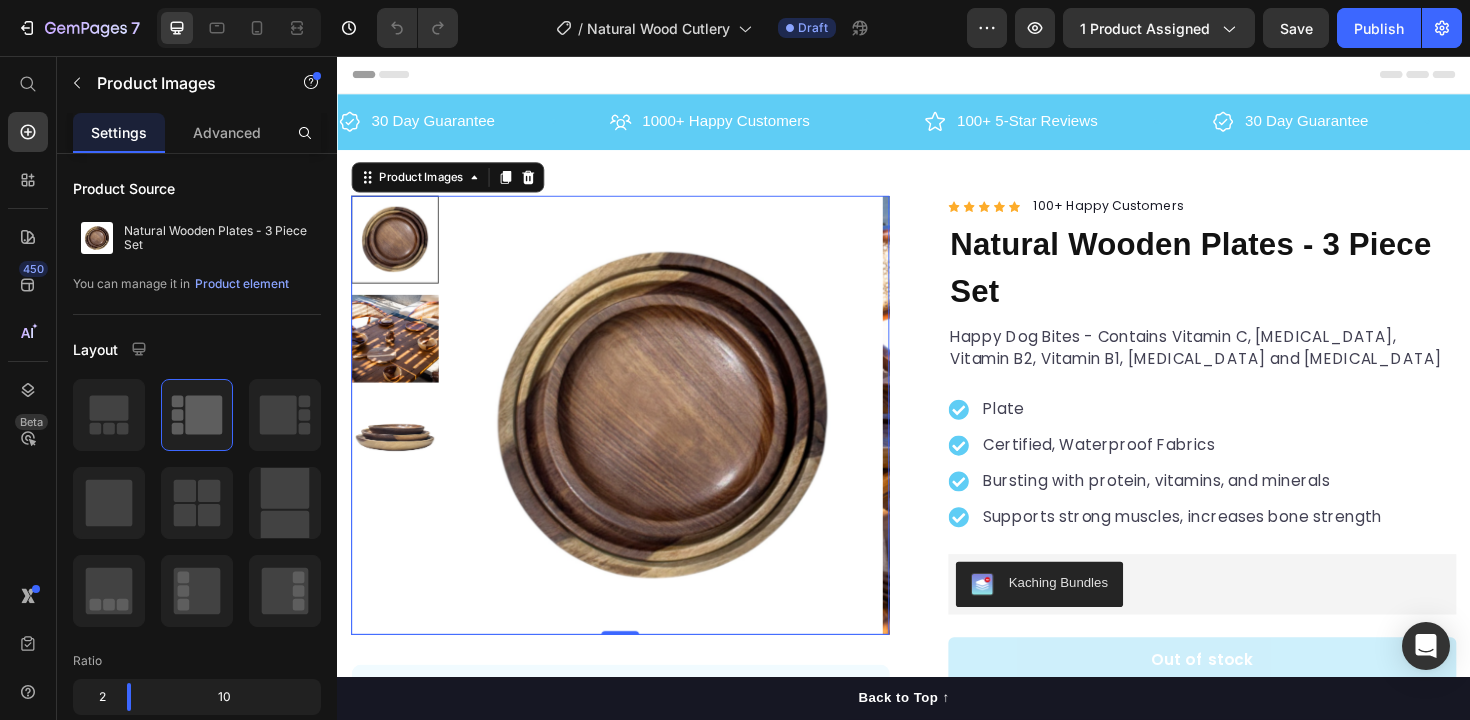 click at bounding box center (398, 460) 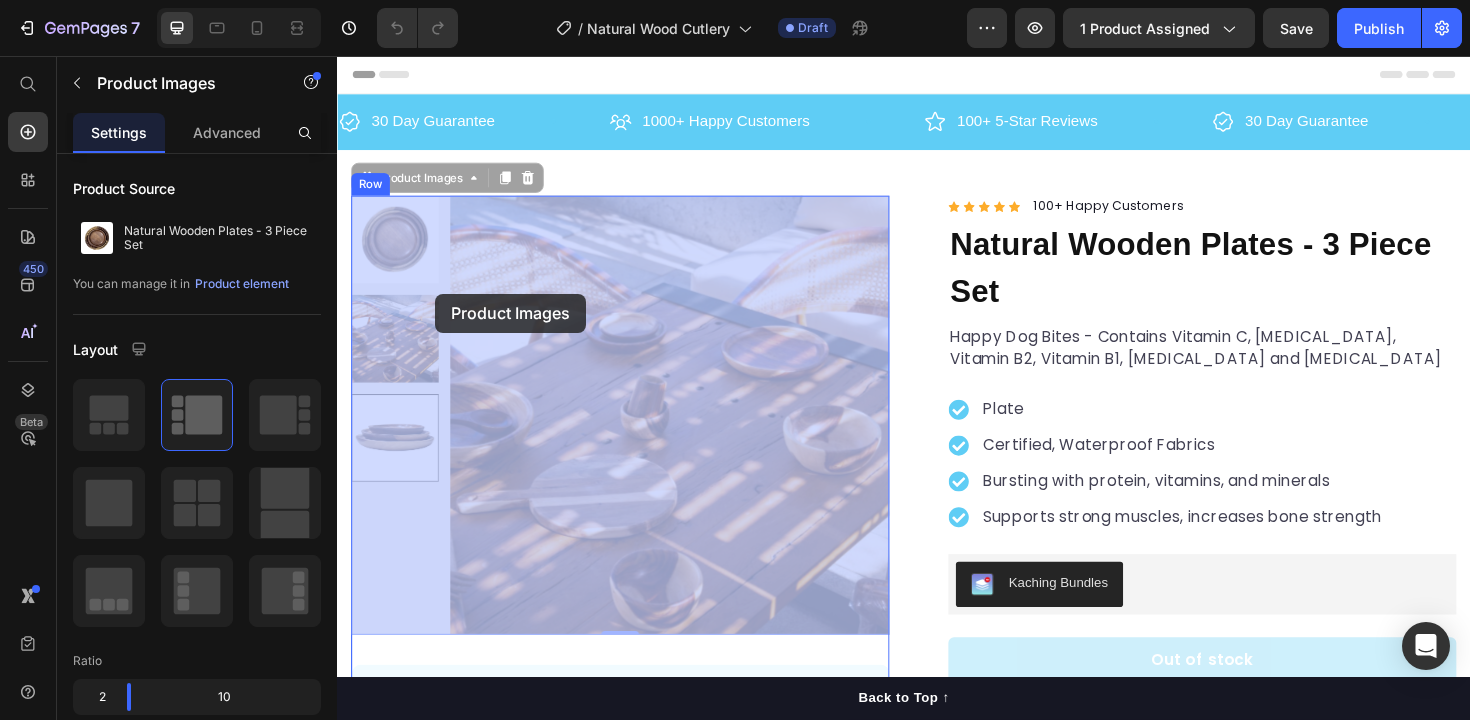 drag, startPoint x: 406, startPoint y: 446, endPoint x: 438, endPoint y: 310, distance: 139.71399 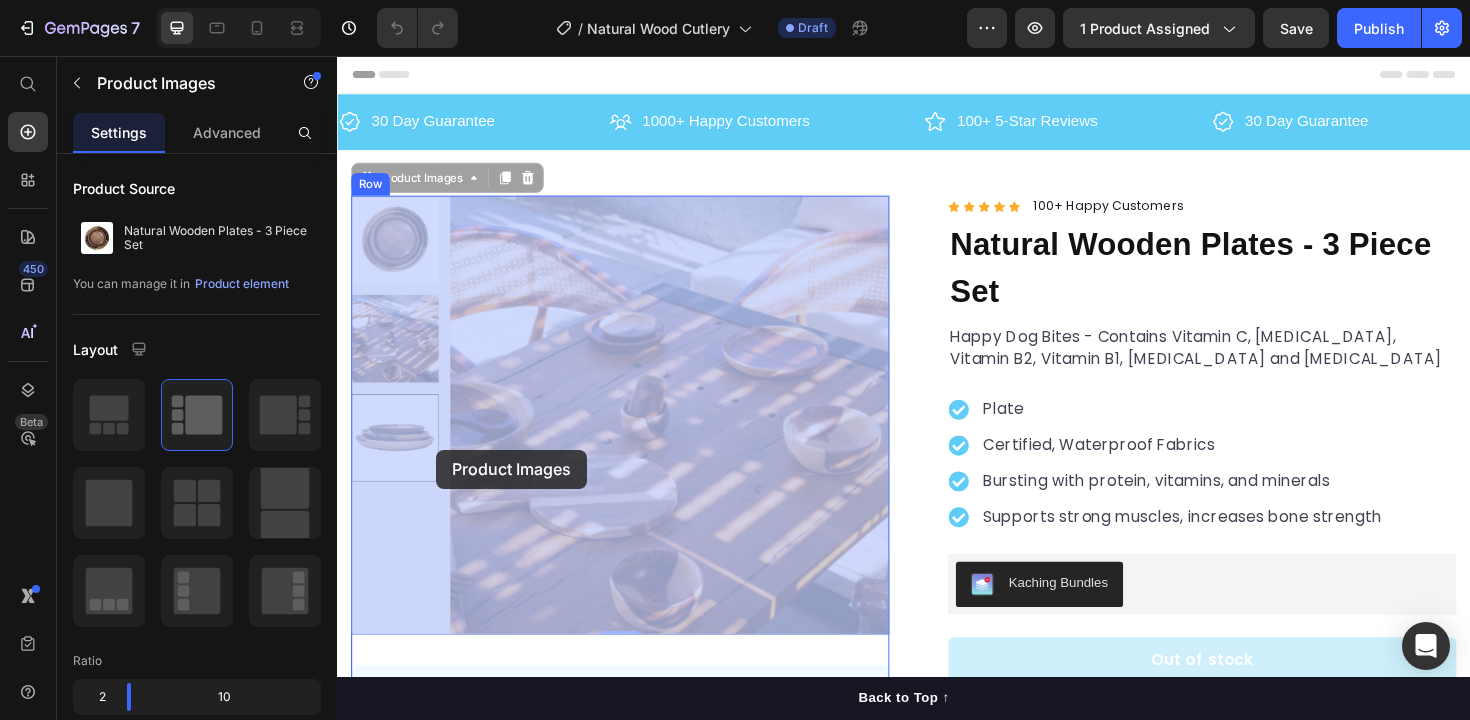 drag, startPoint x: 437, startPoint y: 282, endPoint x: 417, endPoint y: 187, distance: 97.082436 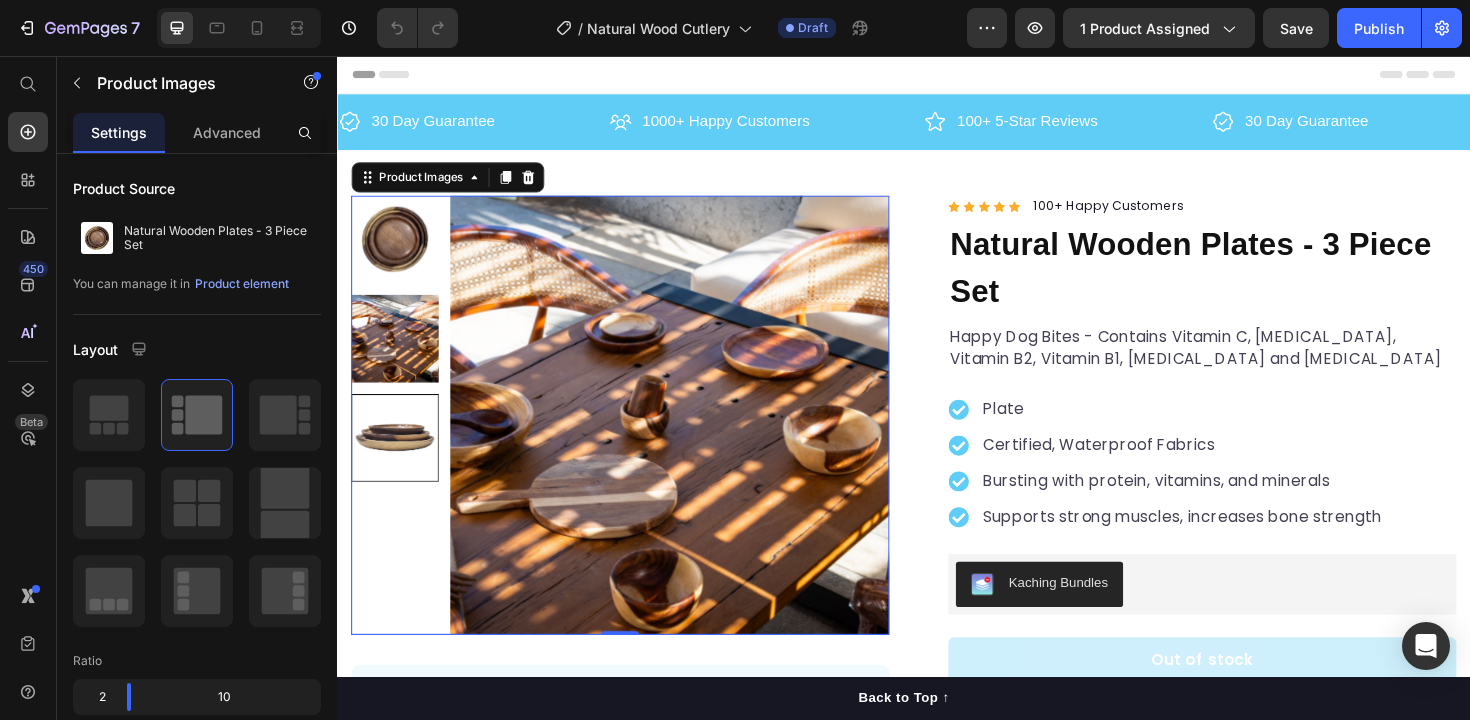 click at bounding box center (398, 250) 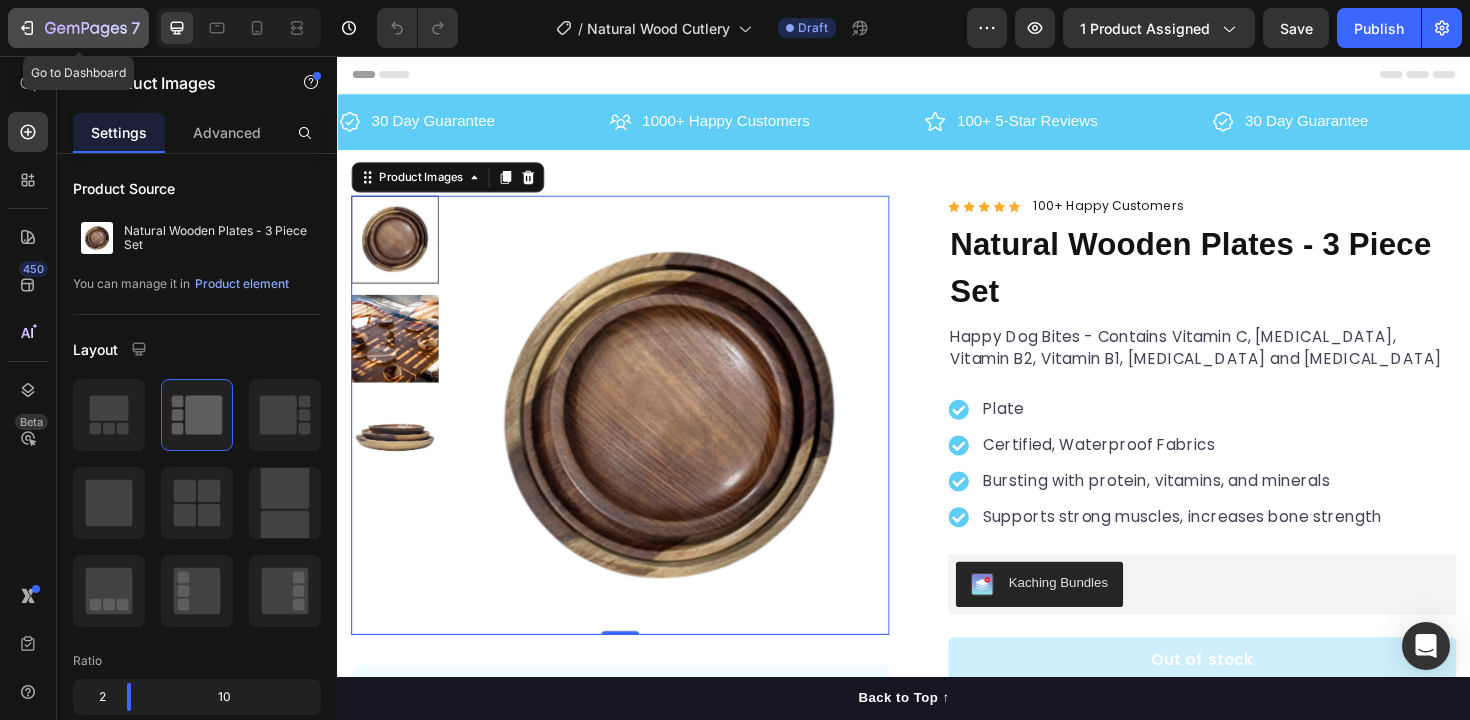 click 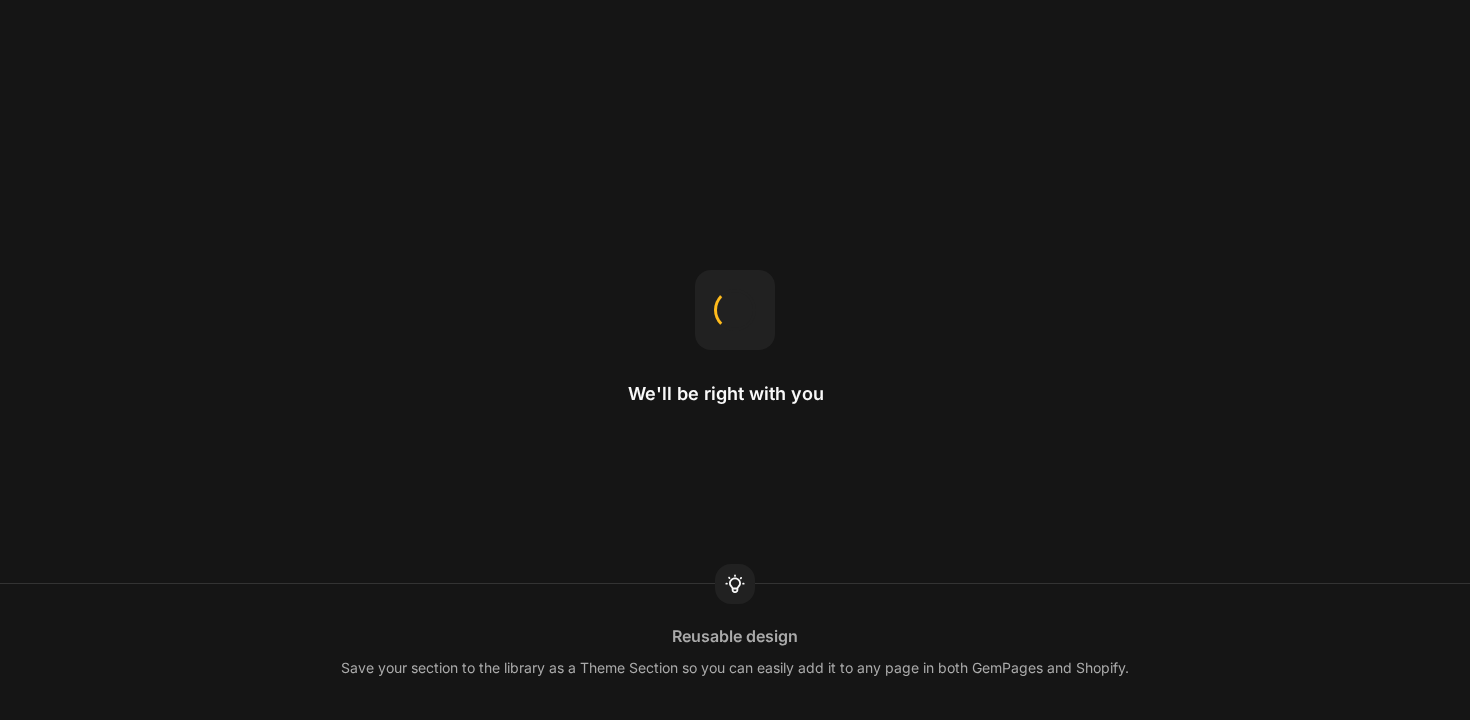 scroll, scrollTop: 0, scrollLeft: 0, axis: both 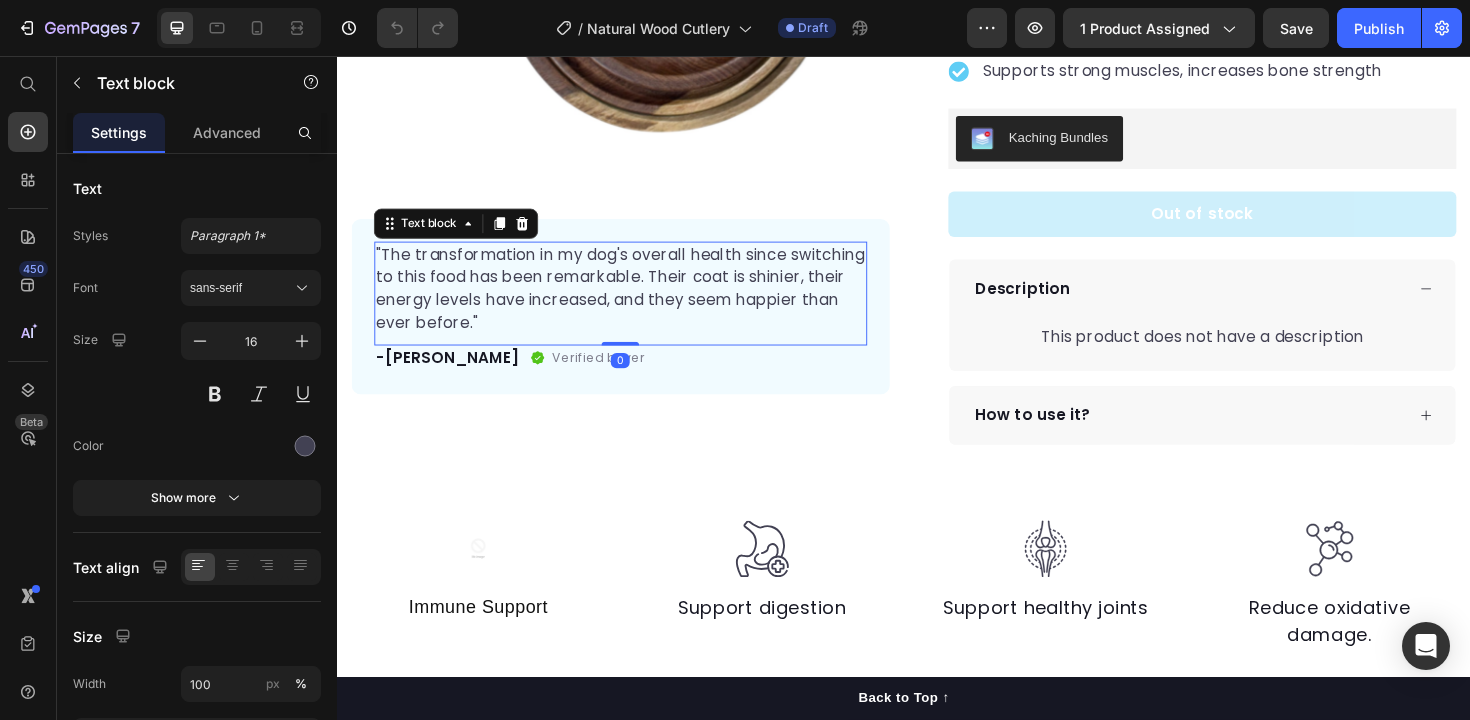 click on ""The transformation in my dog's overall health since switching to this food has been remarkable. Their coat is shinier, their energy levels have increased, and they seem happier than ever before."" at bounding box center [637, 303] 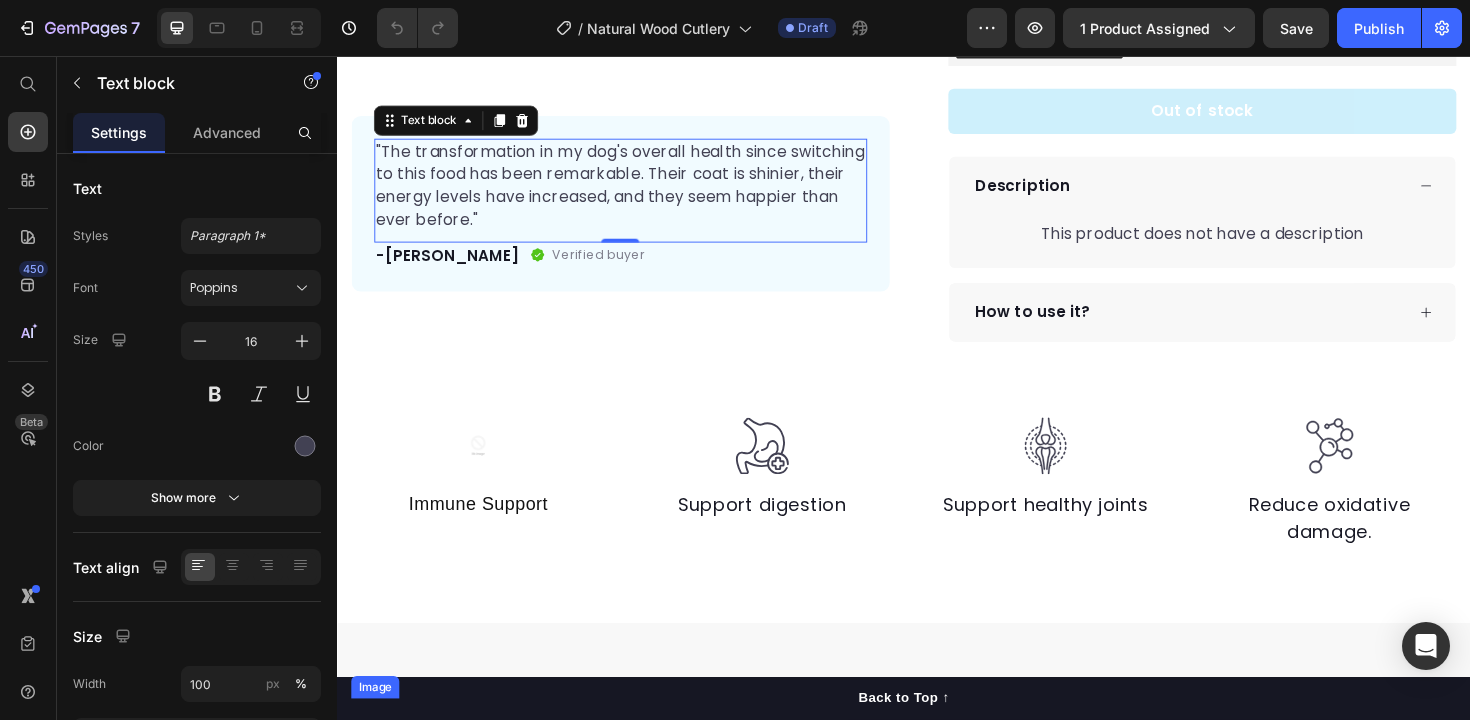 scroll, scrollTop: 488, scrollLeft: 0, axis: vertical 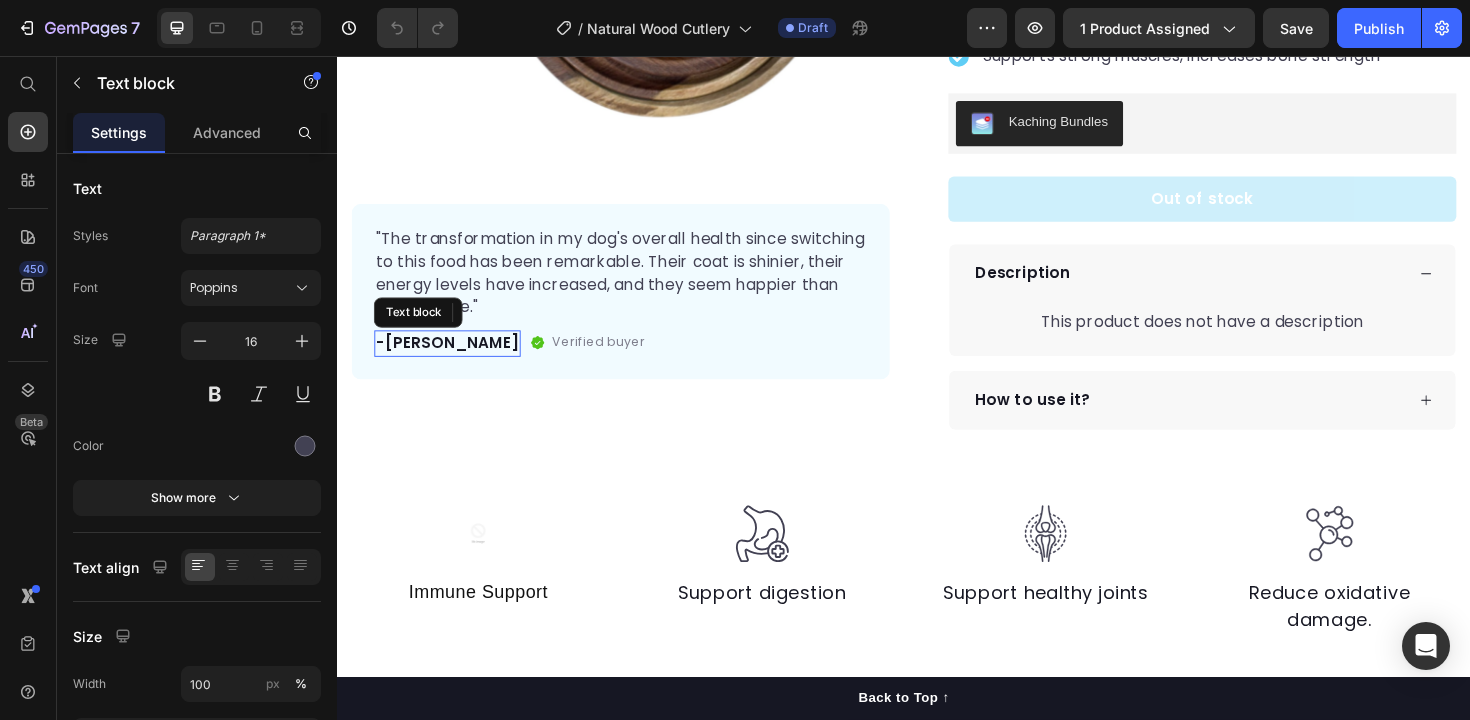 click on "-Daisy" at bounding box center (453, 361) 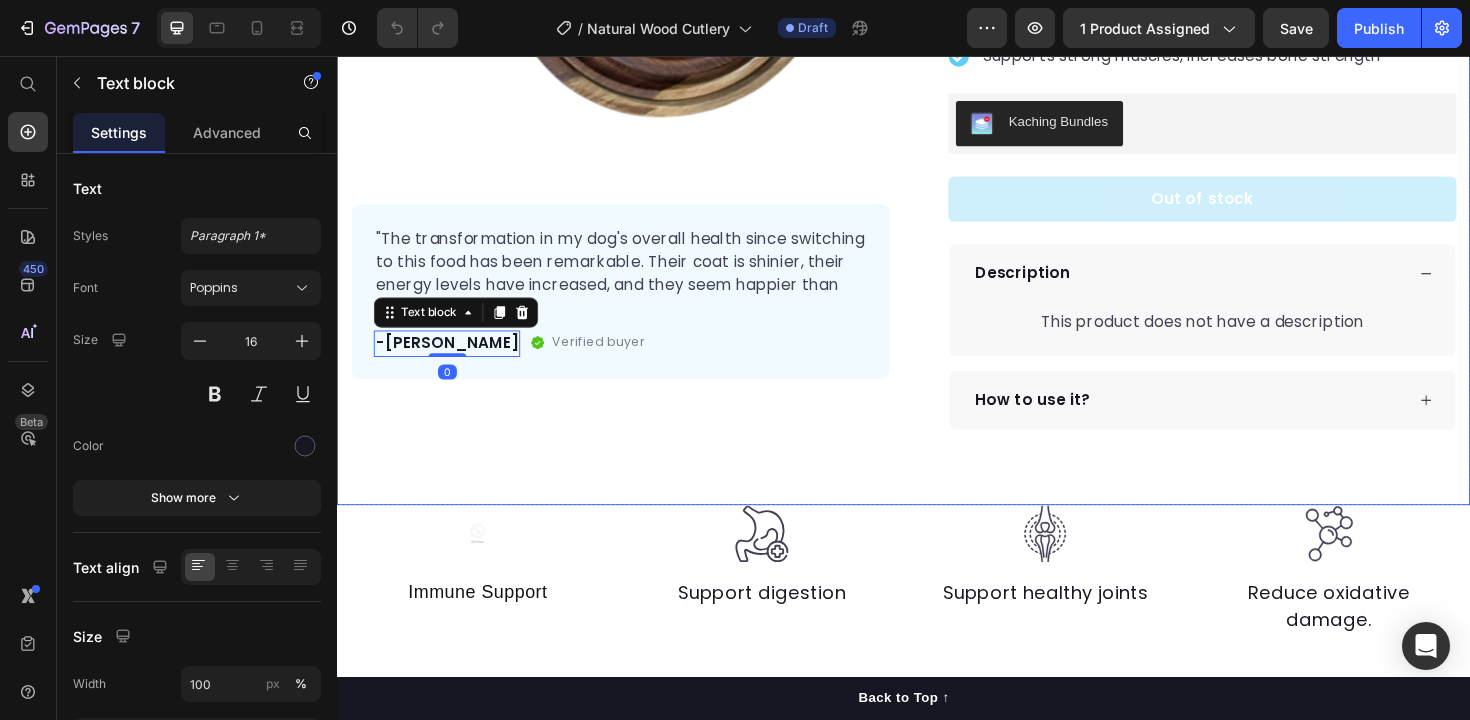scroll, scrollTop: 577, scrollLeft: 0, axis: vertical 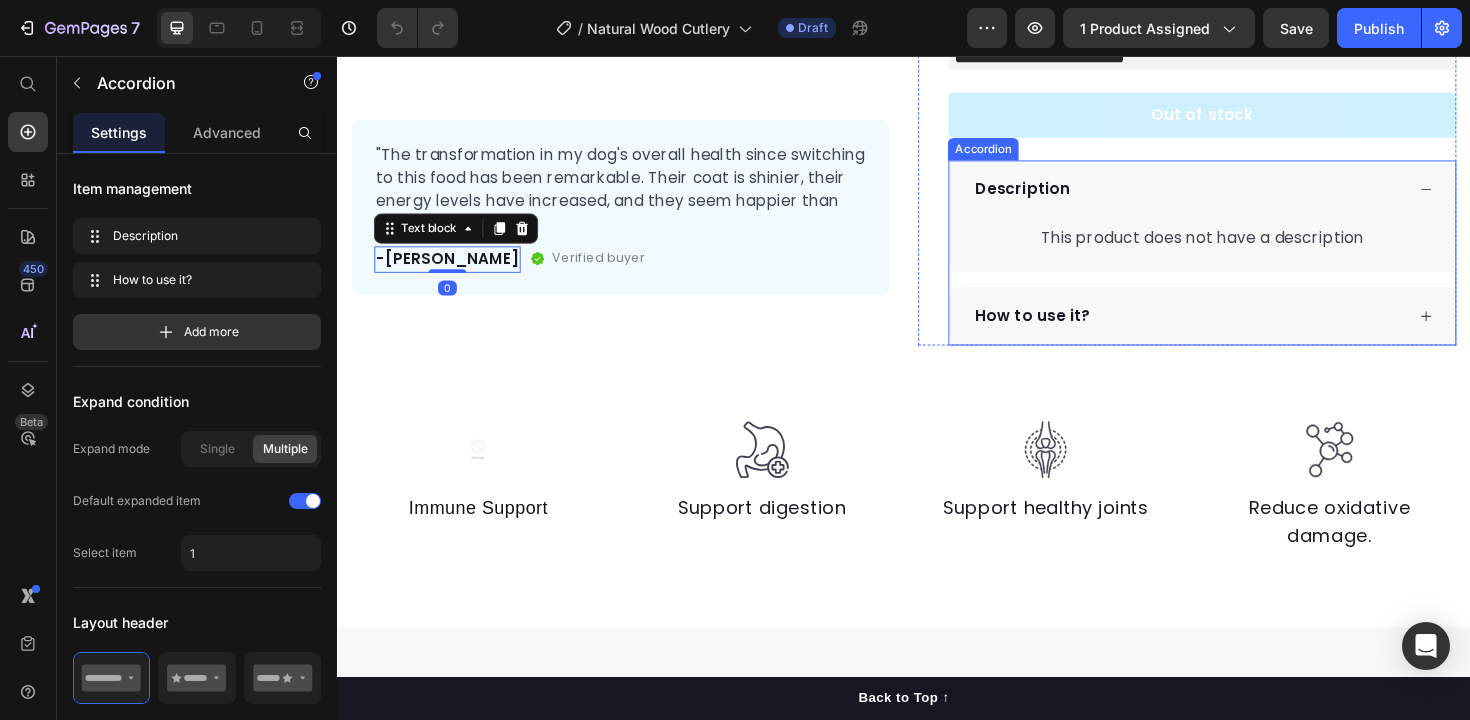 click on "How to use it?" at bounding box center [1073, 332] 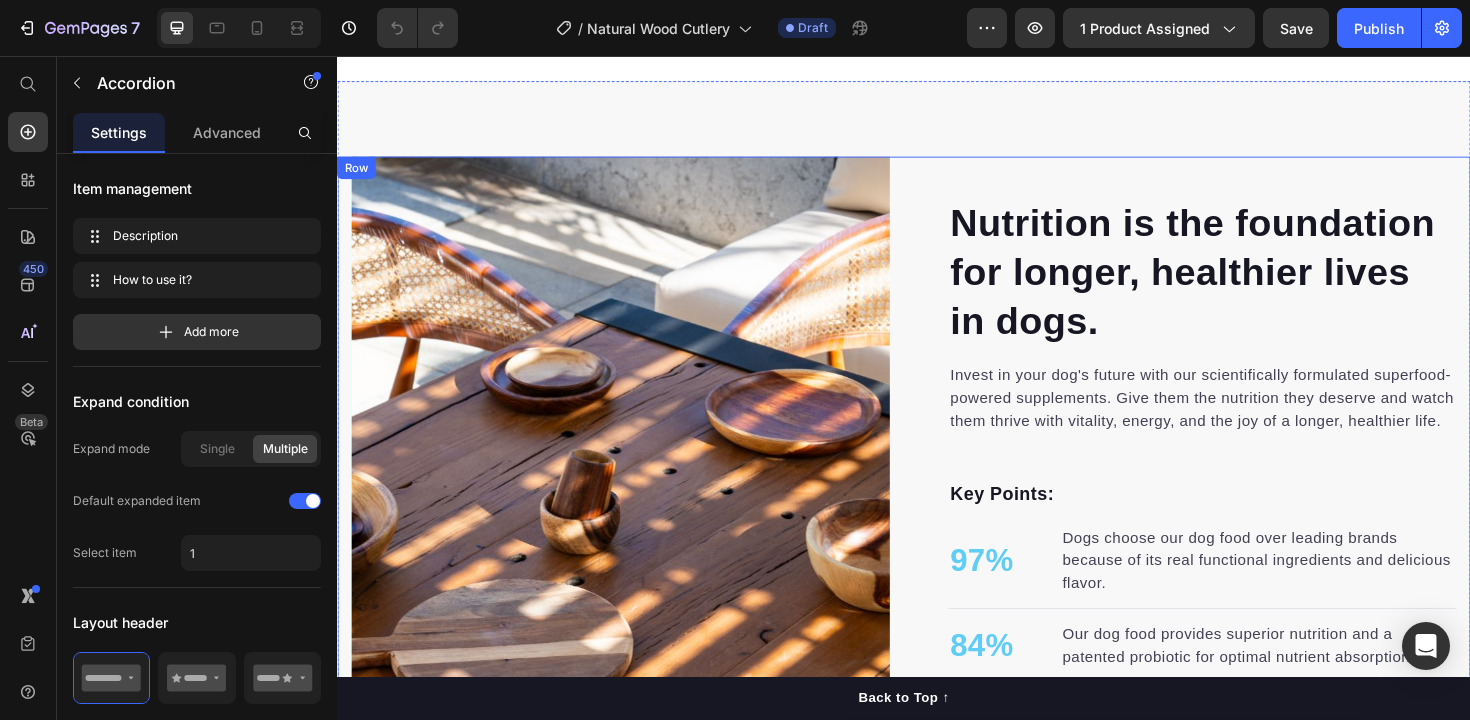 scroll, scrollTop: 0, scrollLeft: 0, axis: both 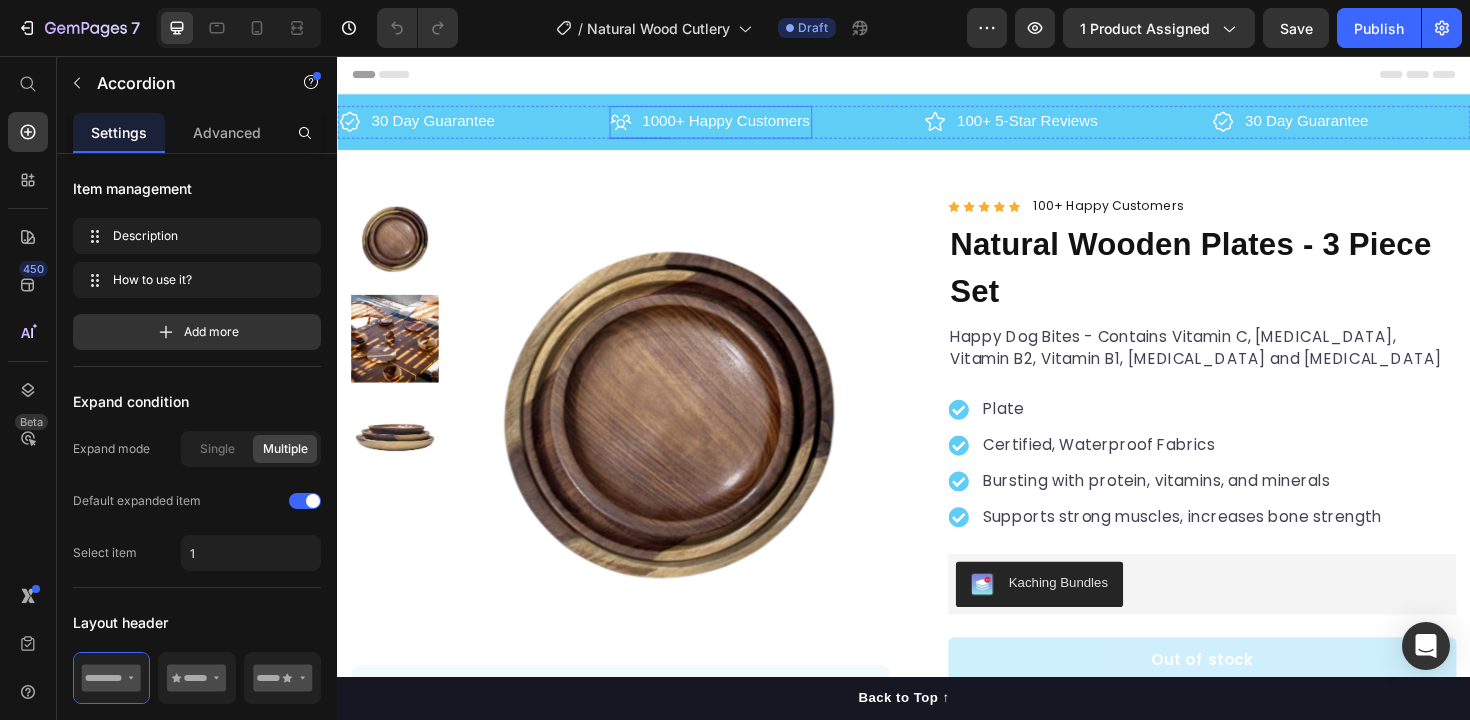 click on "1000+ Happy Customers" at bounding box center (748, 126) 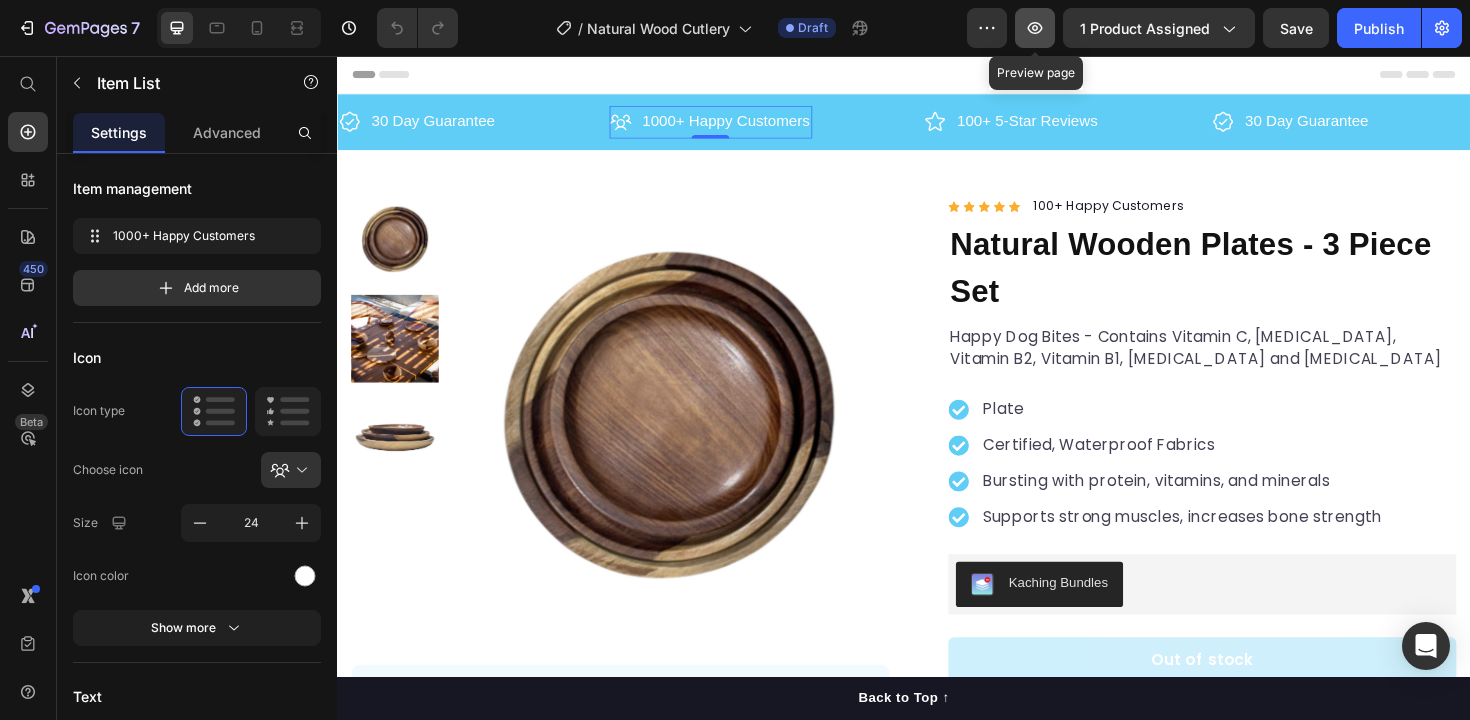 click 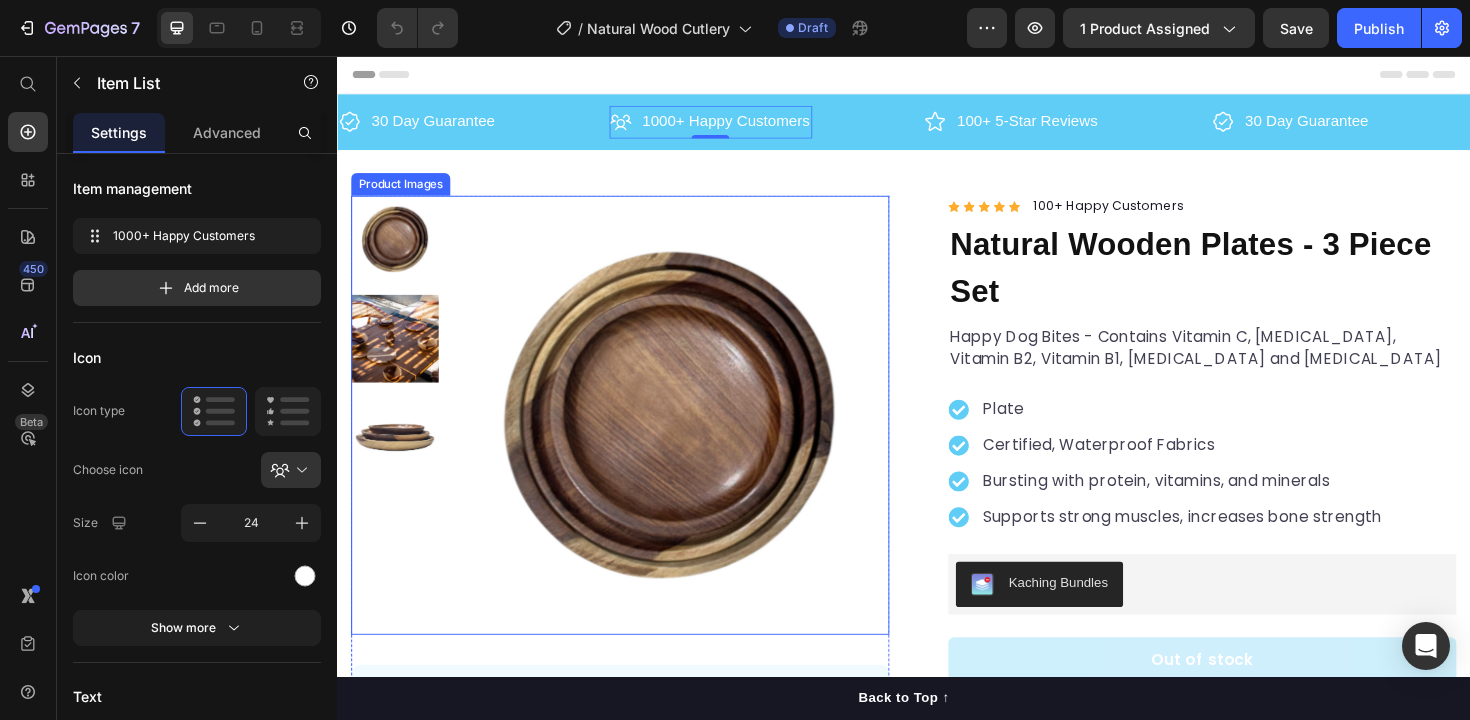 click at bounding box center [689, 436] 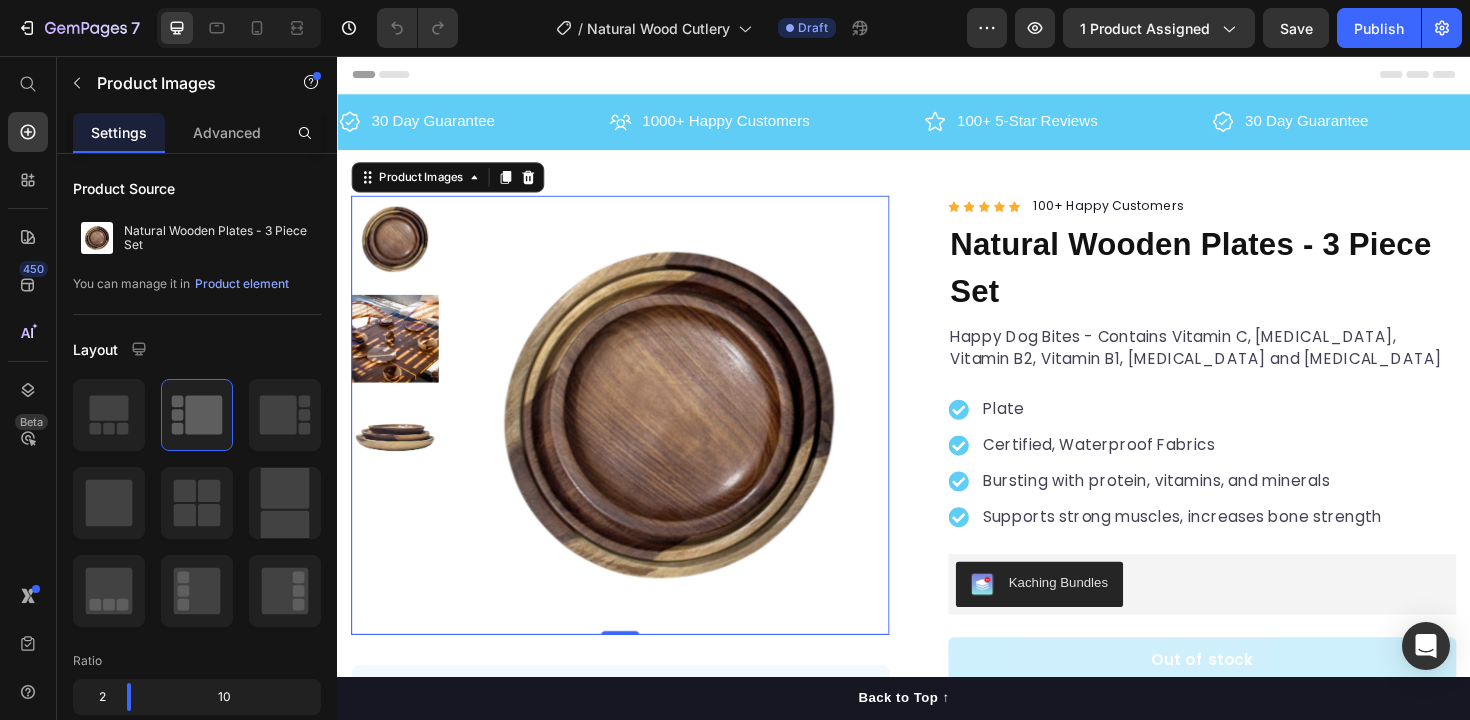 click at bounding box center (398, 250) 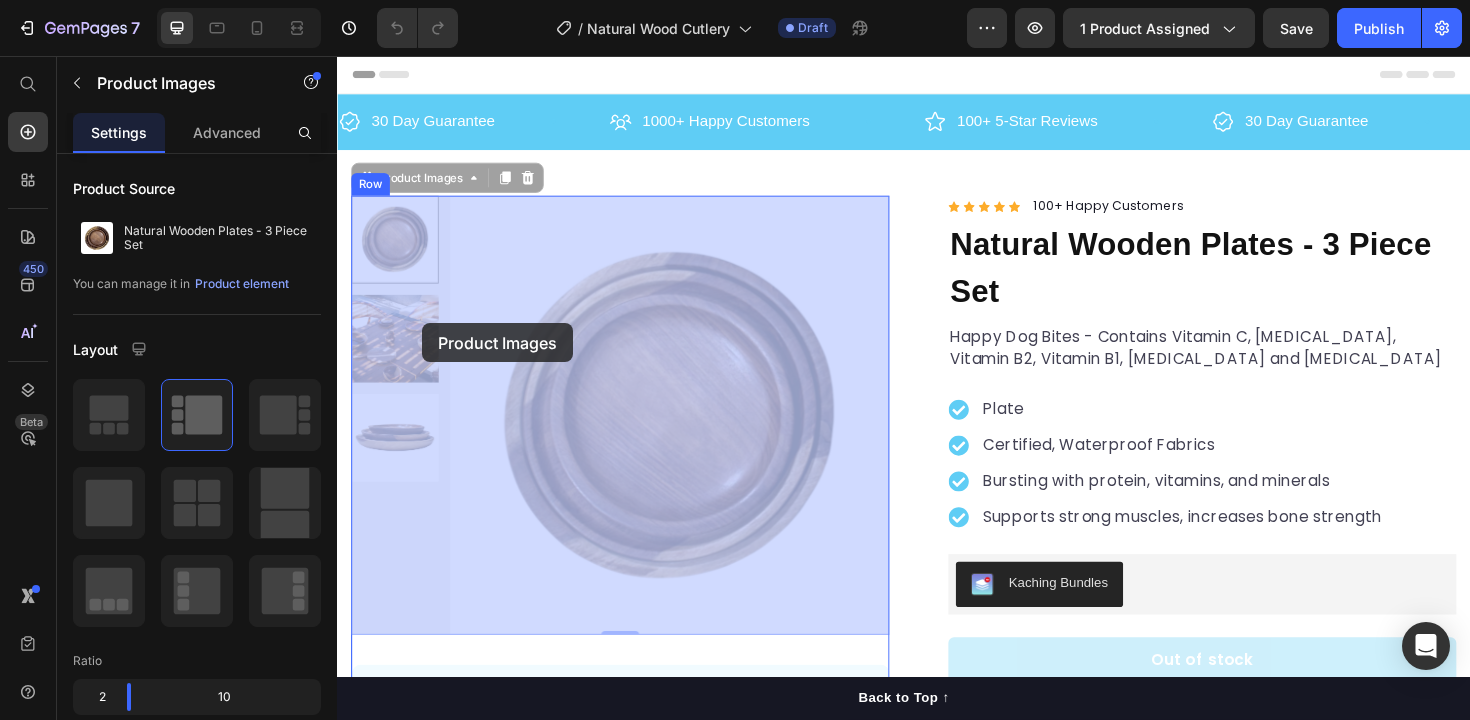 drag, startPoint x: 425, startPoint y: 262, endPoint x: 428, endPoint y: 339, distance: 77.05842 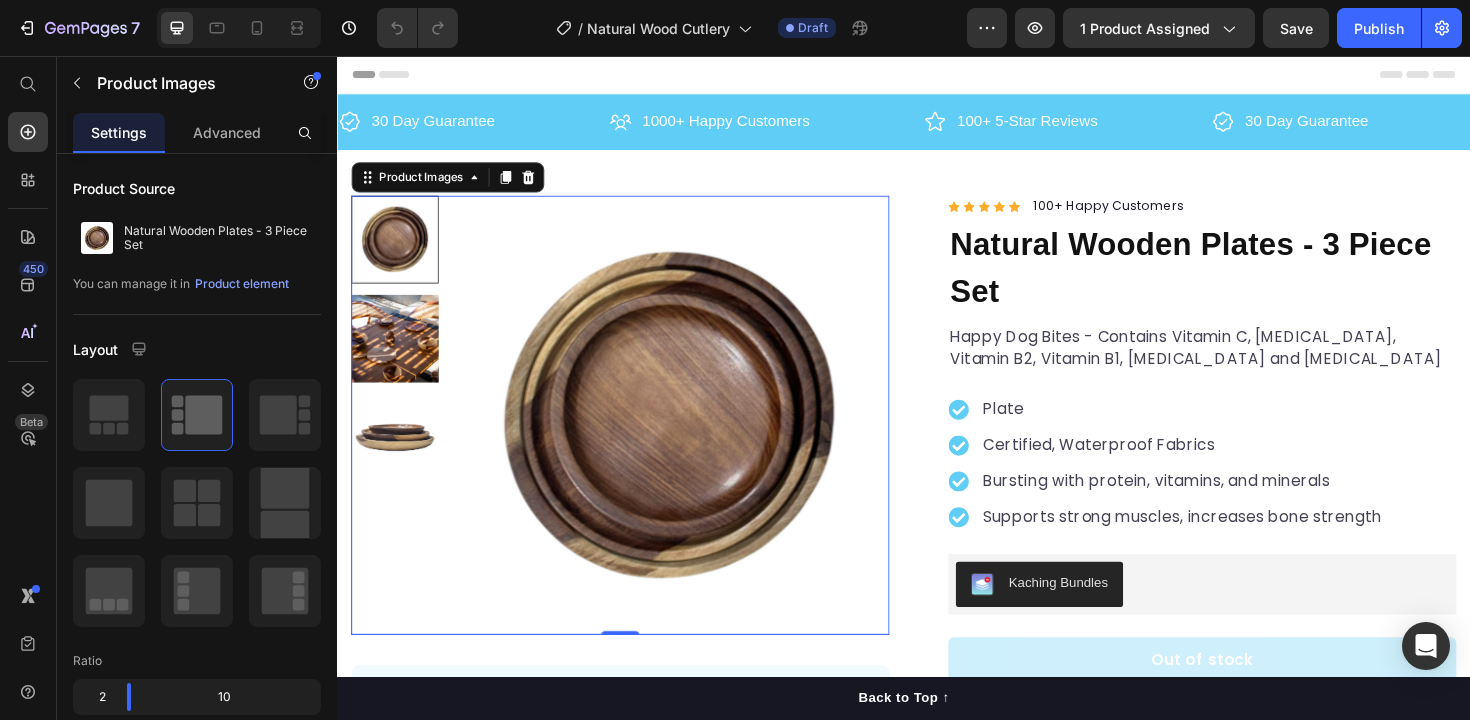 click at bounding box center (398, 355) 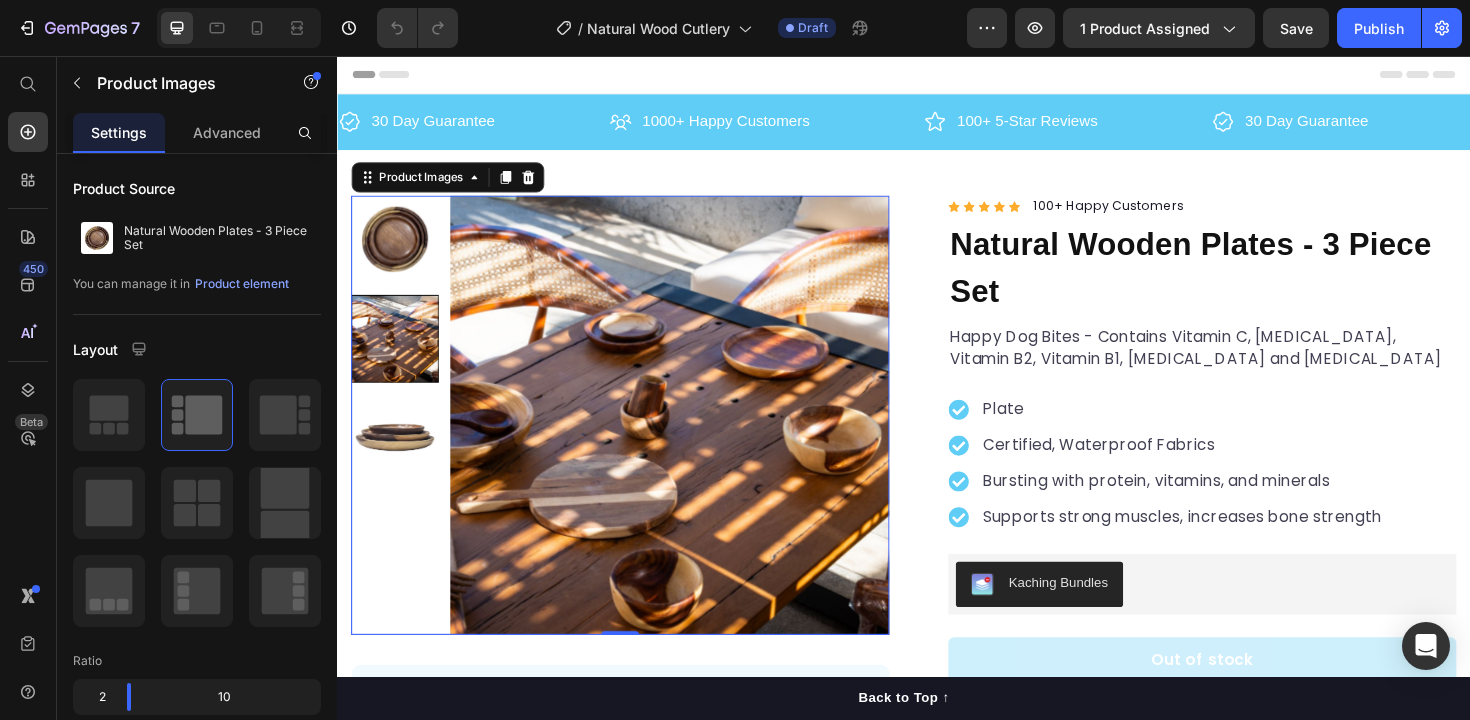click at bounding box center [398, 460] 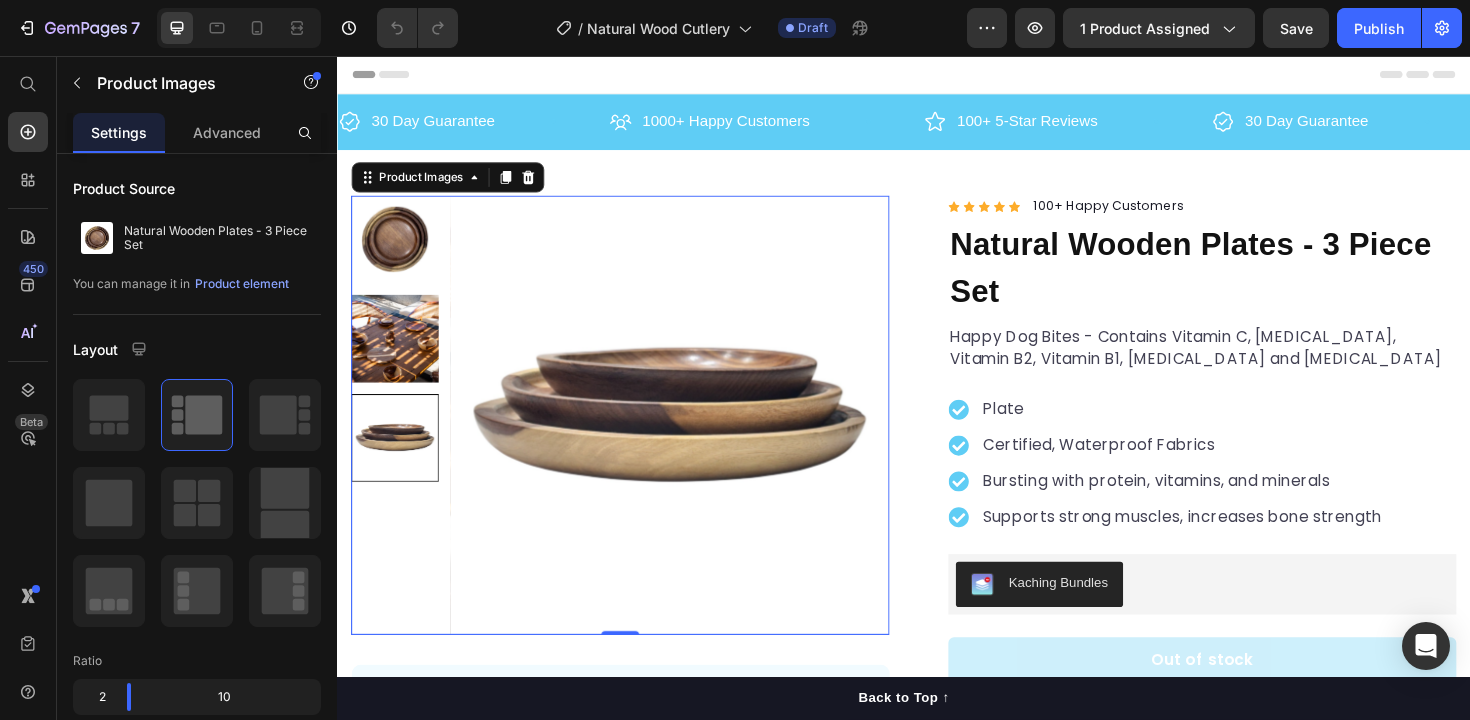 click at bounding box center [398, 355] 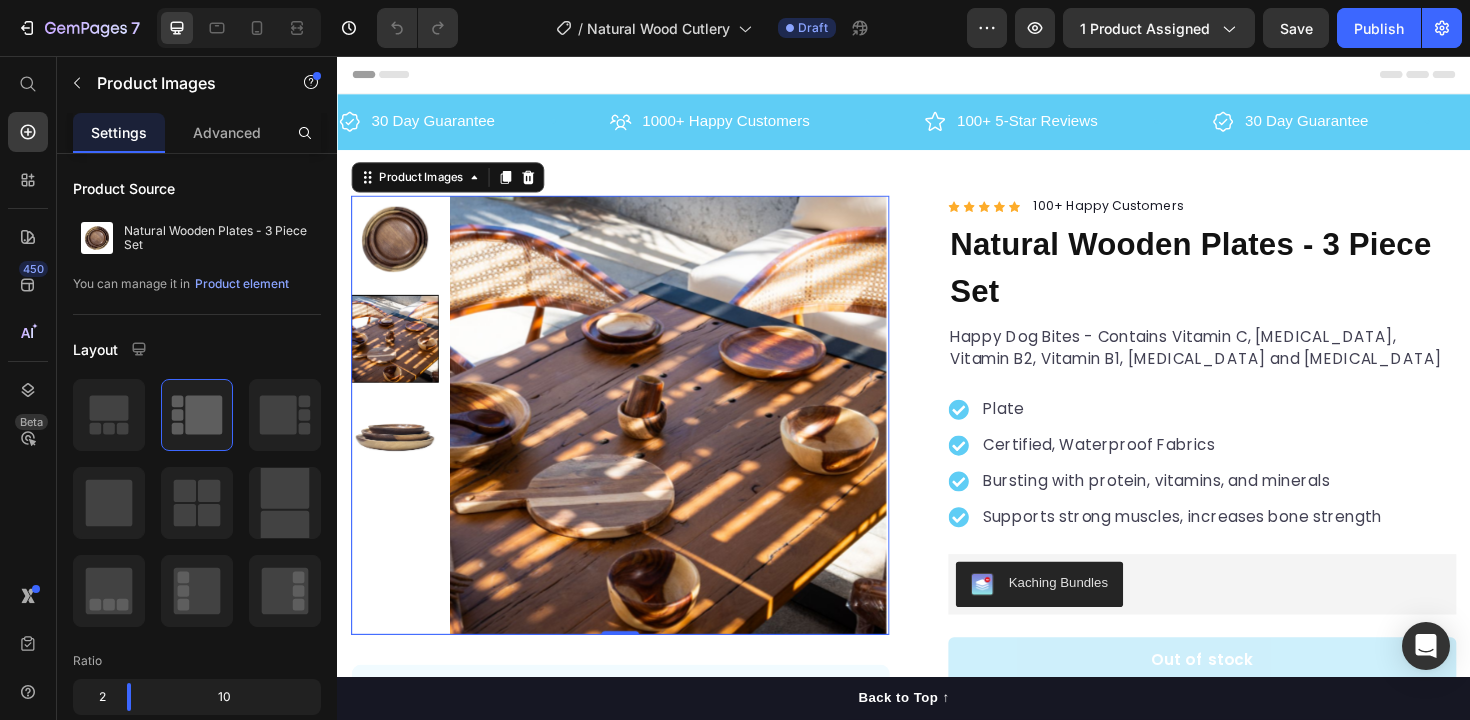 click at bounding box center (398, 250) 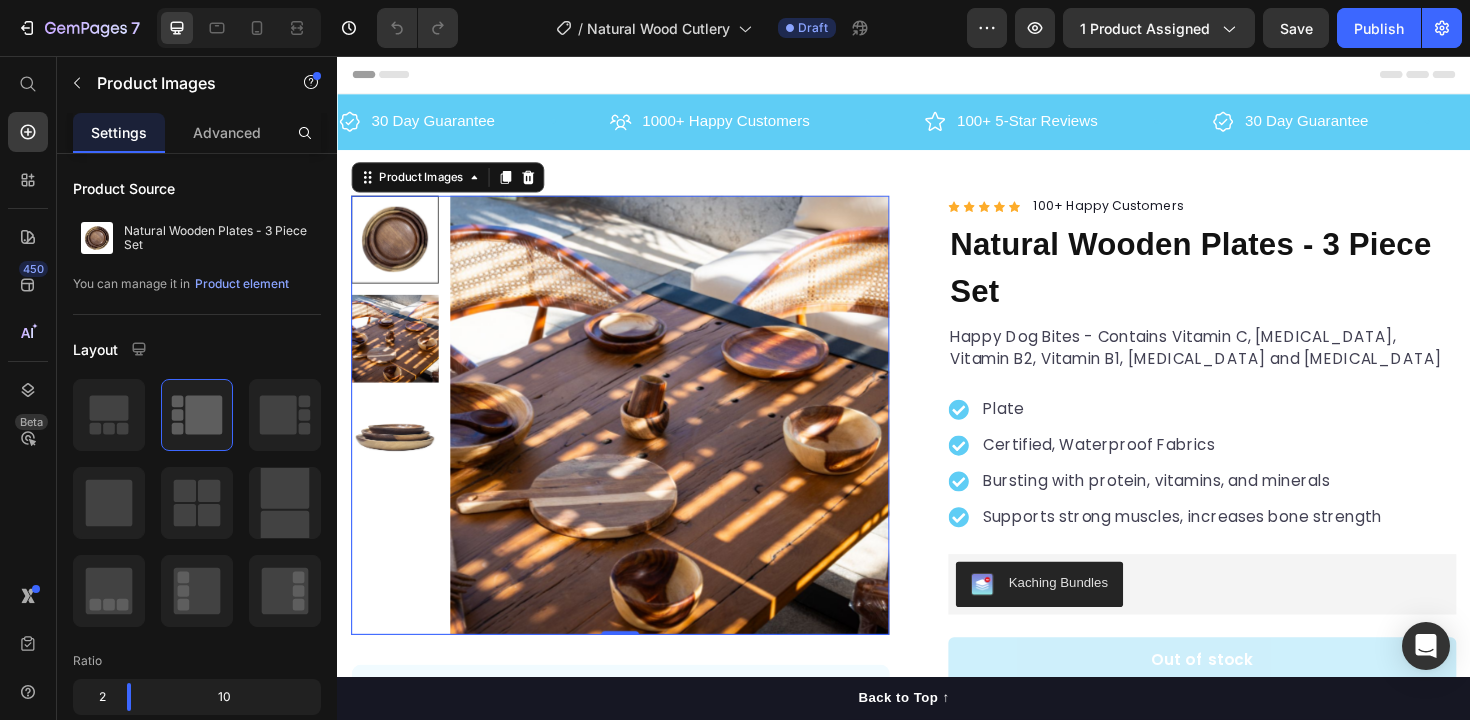 click at bounding box center (398, 250) 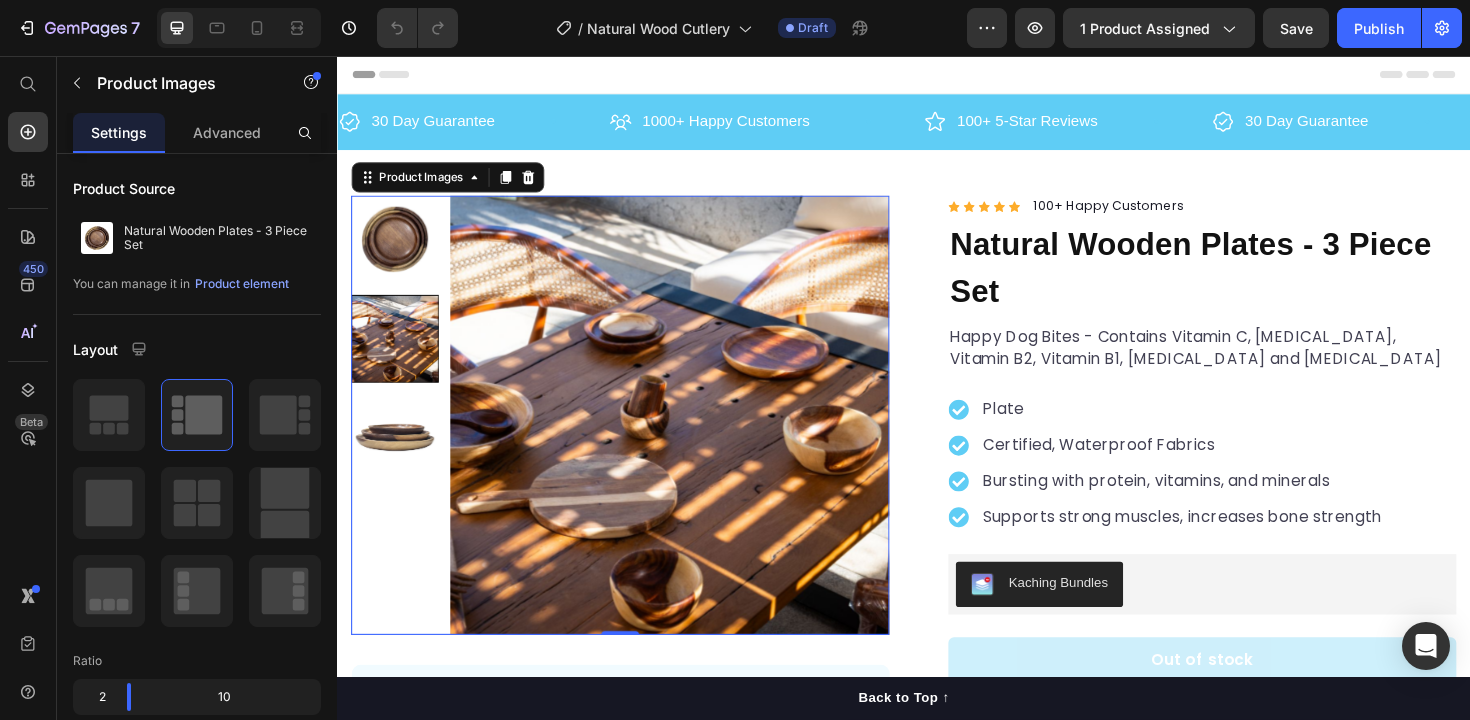 click at bounding box center (398, 355) 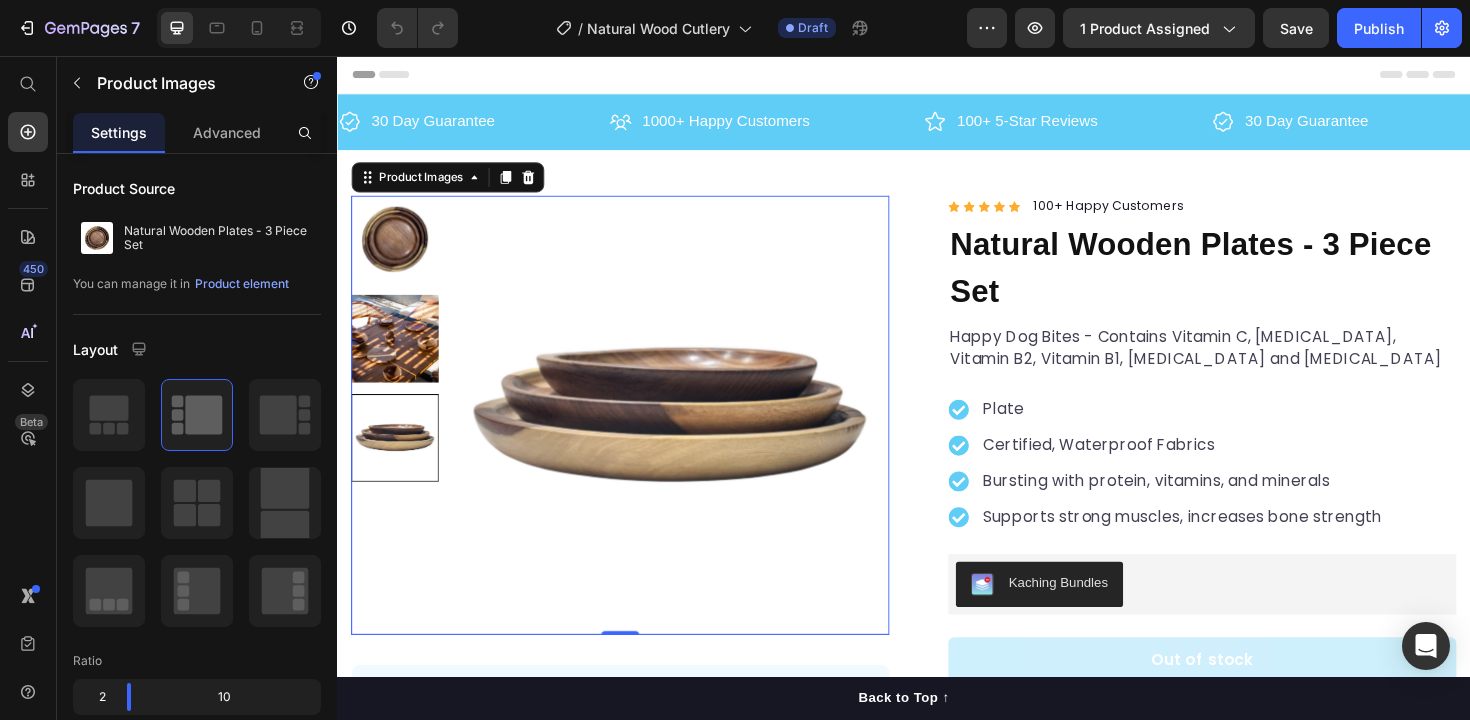 click at bounding box center (398, 355) 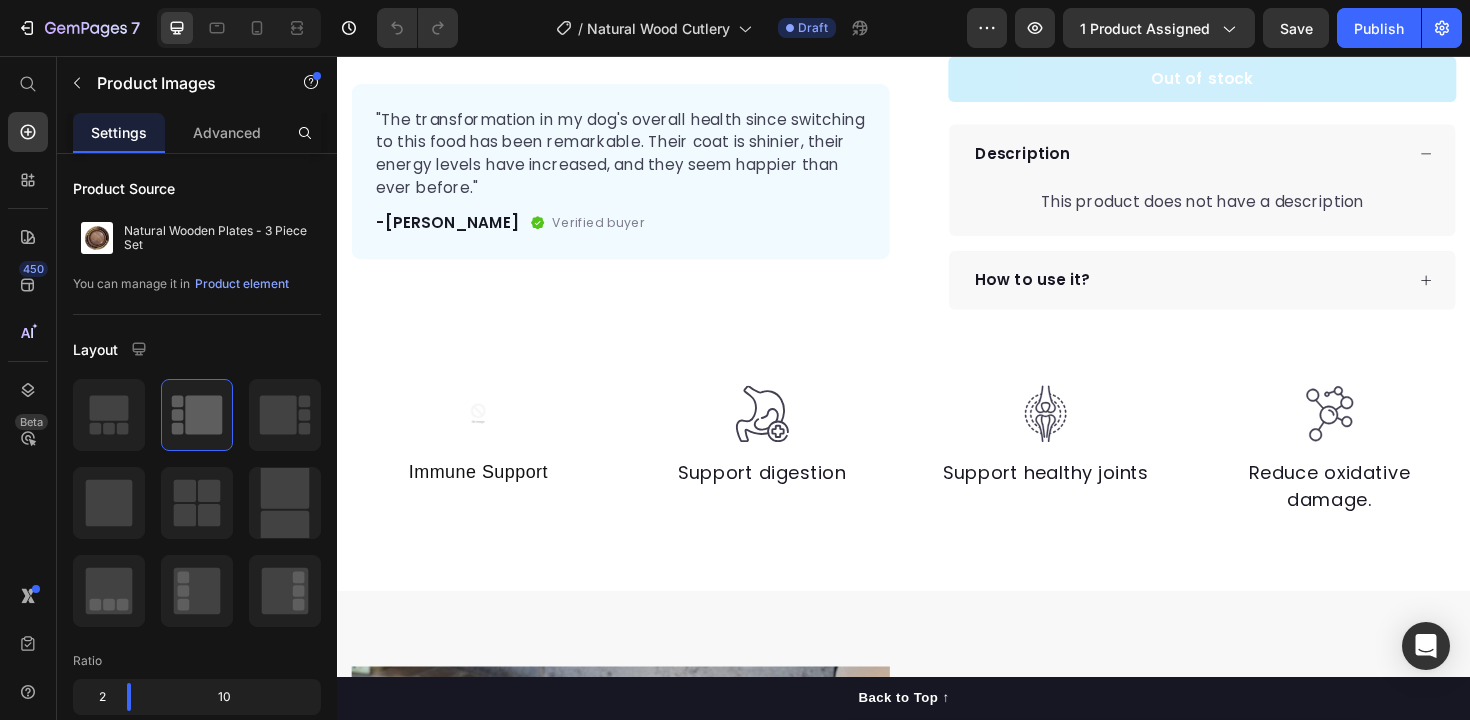 scroll, scrollTop: 616, scrollLeft: 0, axis: vertical 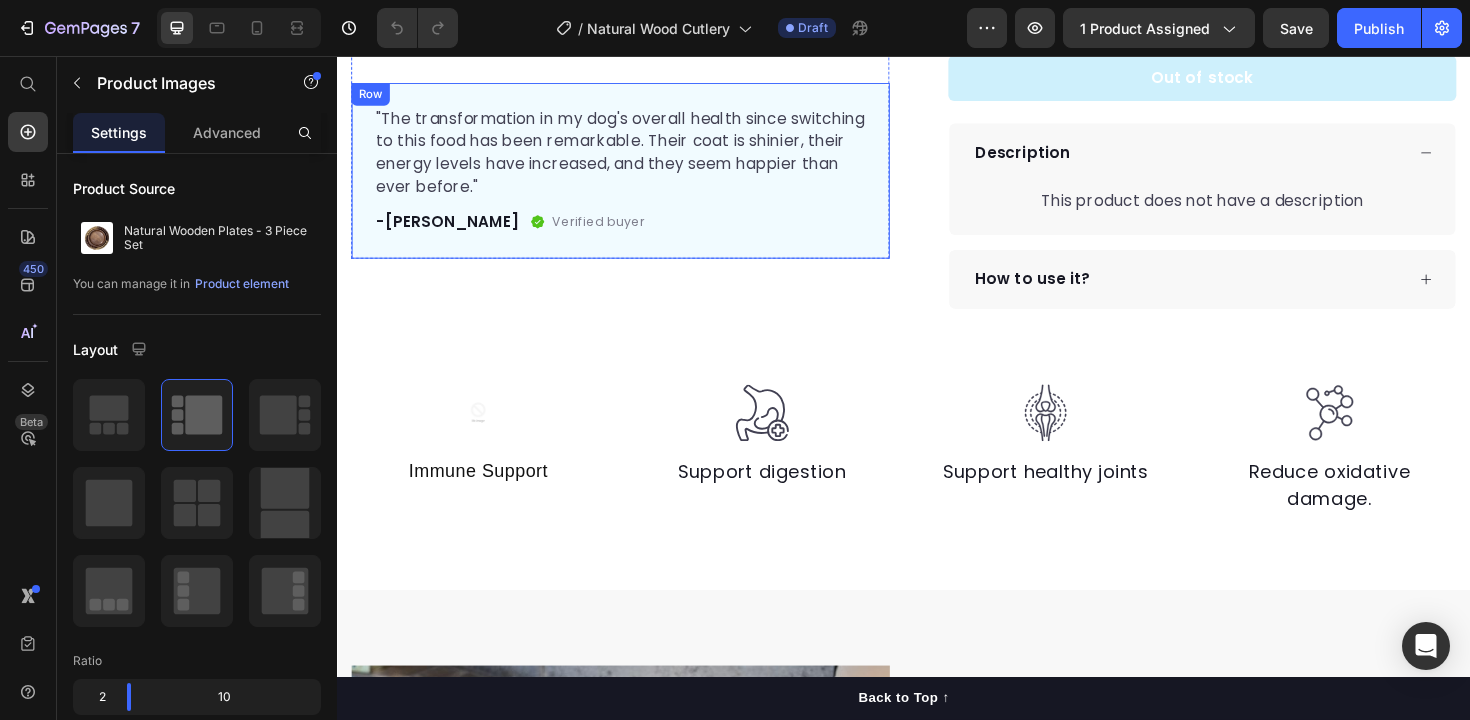 click on ""The transformation in my dog's overall health since switching to this food has been remarkable. Their coat is shinier, their energy levels have increased, and they seem happier than ever before." Text block -Daisy Text block
Verified buyer Item list Row Row" at bounding box center [637, 178] 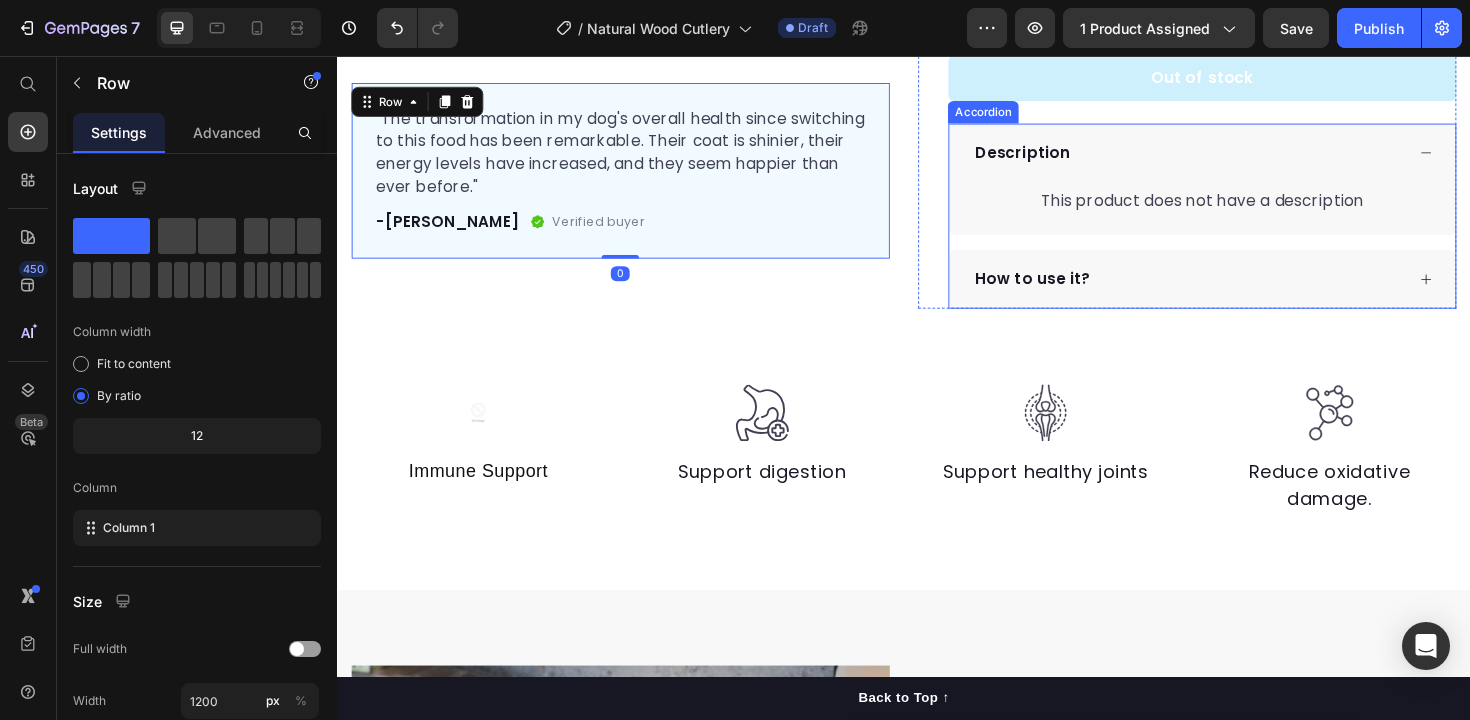 click on "Description This product does not have a description Product Description
How to use it?" at bounding box center [1253, 226] 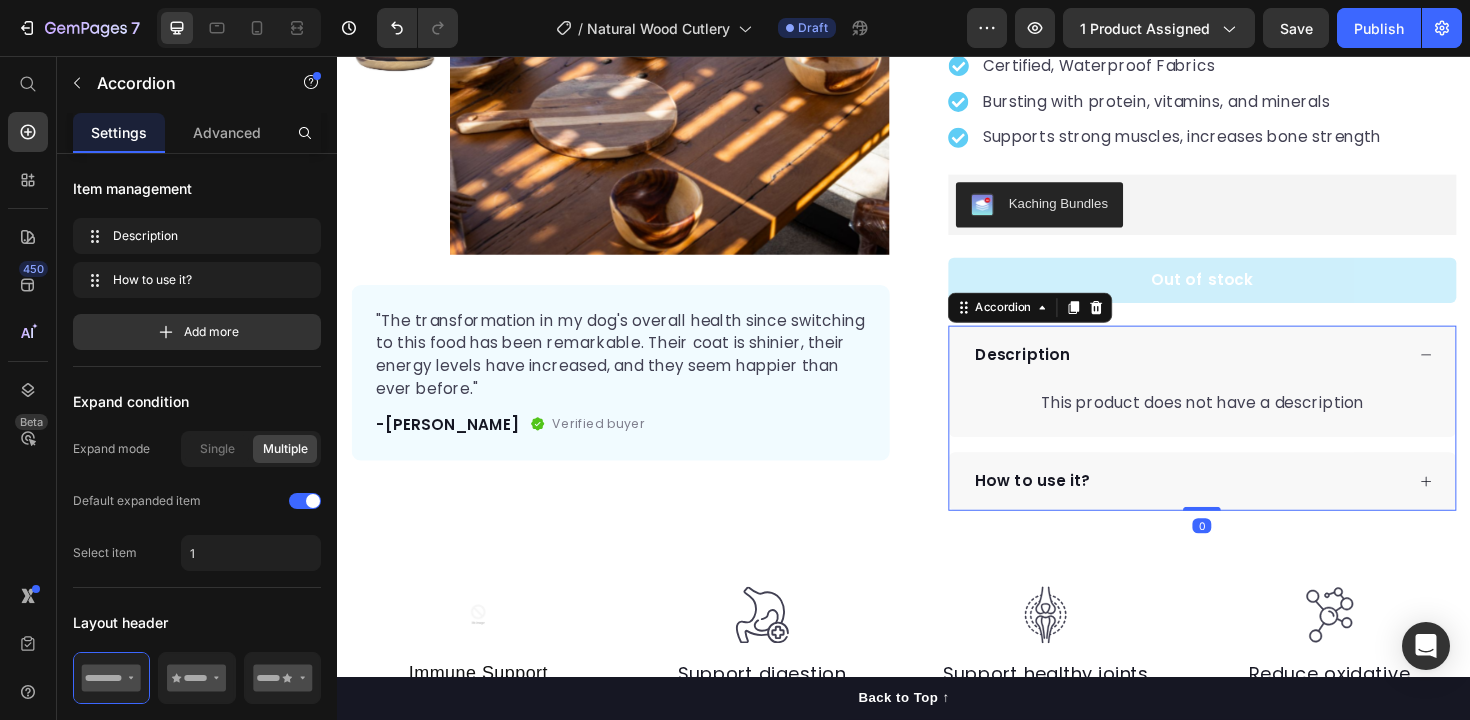 scroll, scrollTop: 283, scrollLeft: 0, axis: vertical 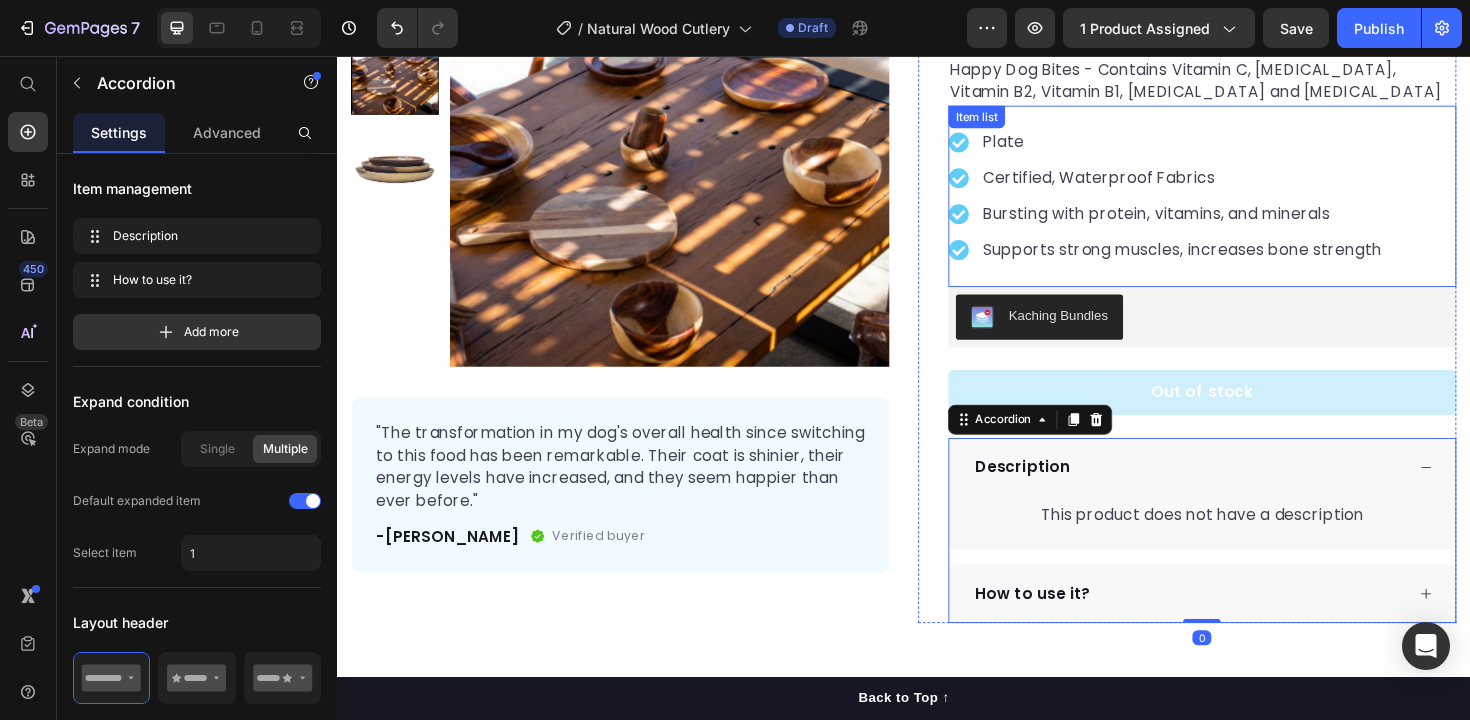 click on "Plate Certified, Waterproof Fabrics Bursting with protein, vitamins, and minerals Supports strong muscles, increases bone strength" at bounding box center [1215, 205] 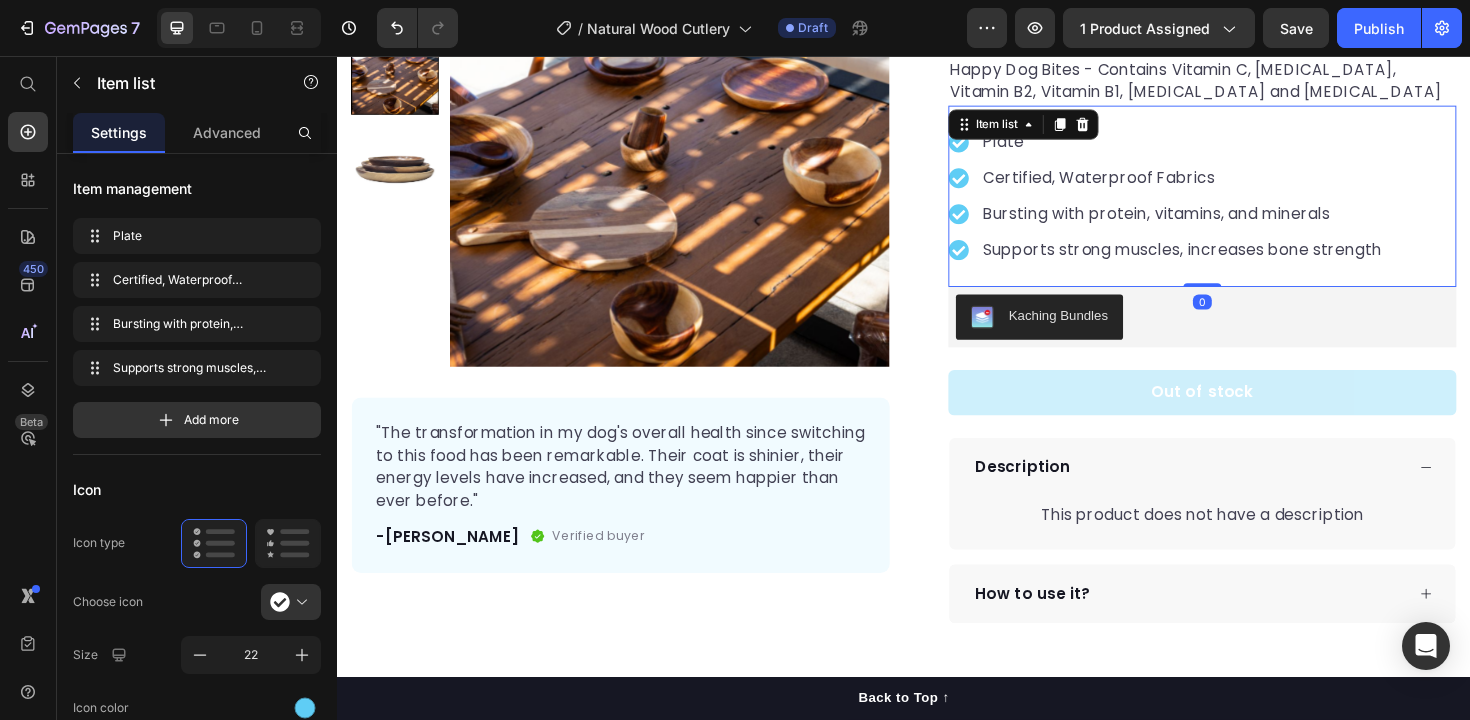 click on "Bursting with protein, vitamins, and minerals" at bounding box center [1232, 224] 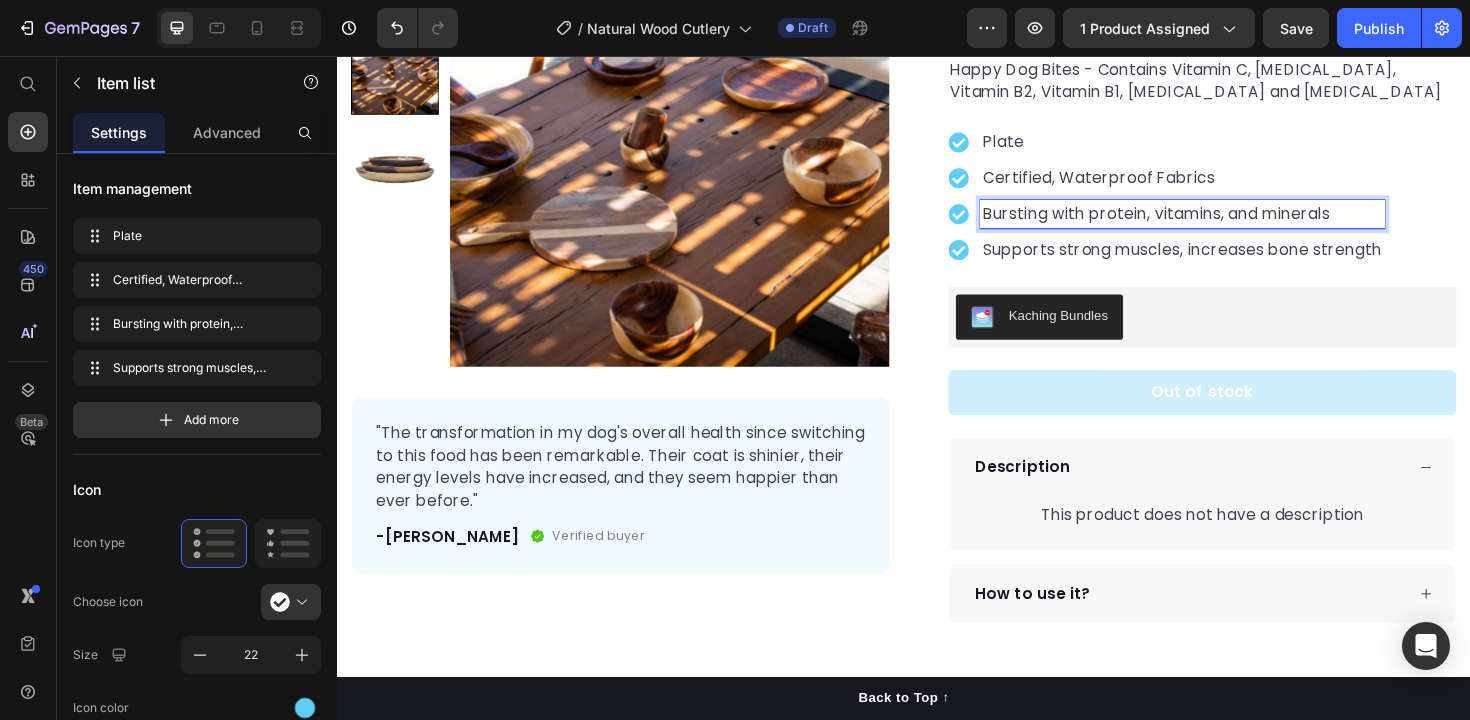 click 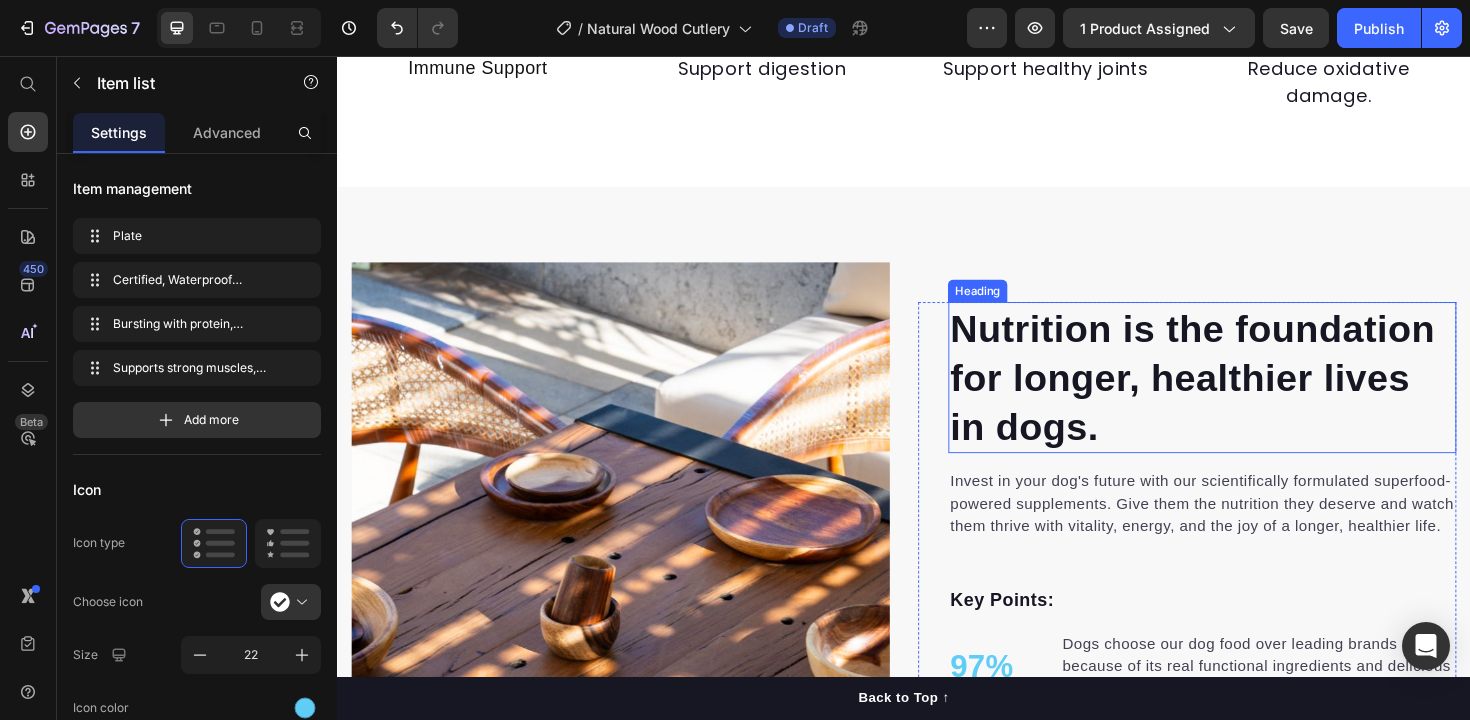 click on "Nutrition is the foundation for longer, healthier lives in dogs." at bounding box center [1253, 397] 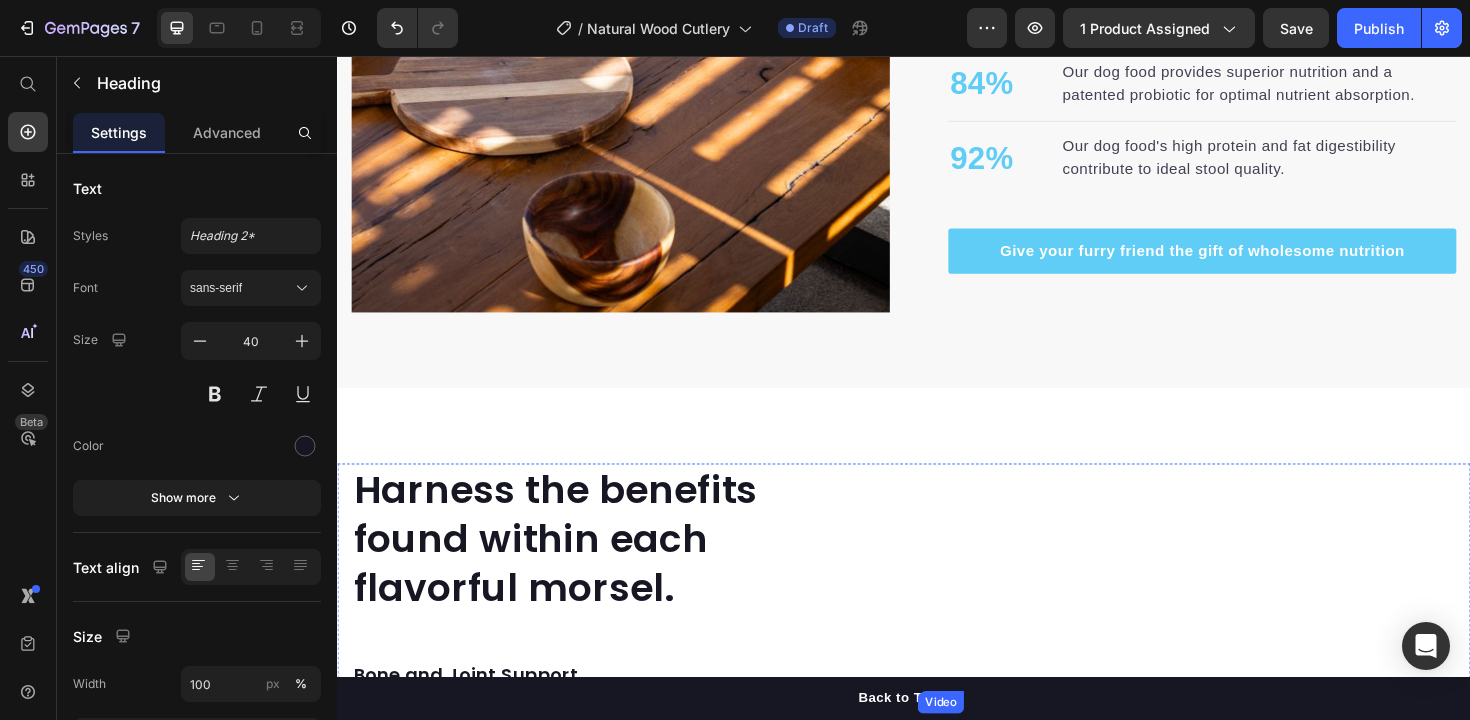click at bounding box center [1237, 871] 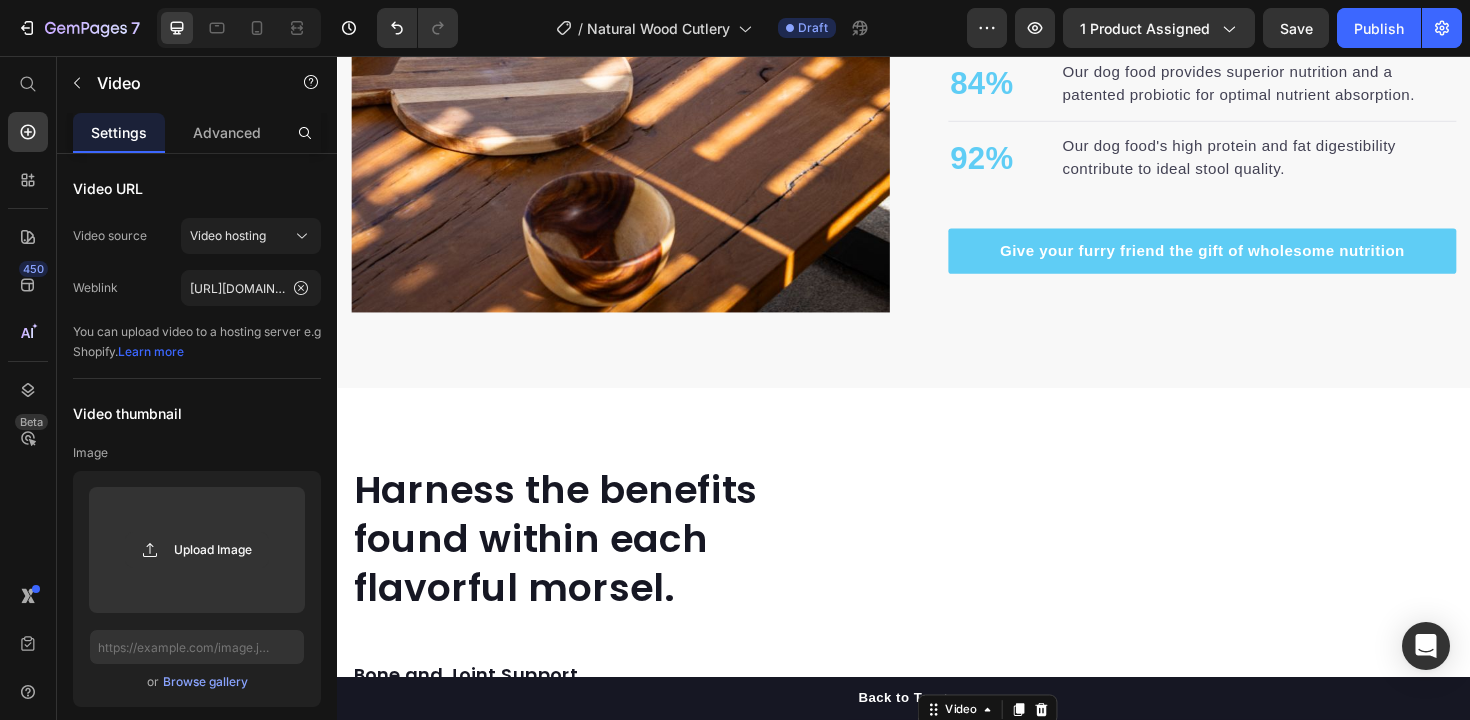 scroll, scrollTop: 2224, scrollLeft: 0, axis: vertical 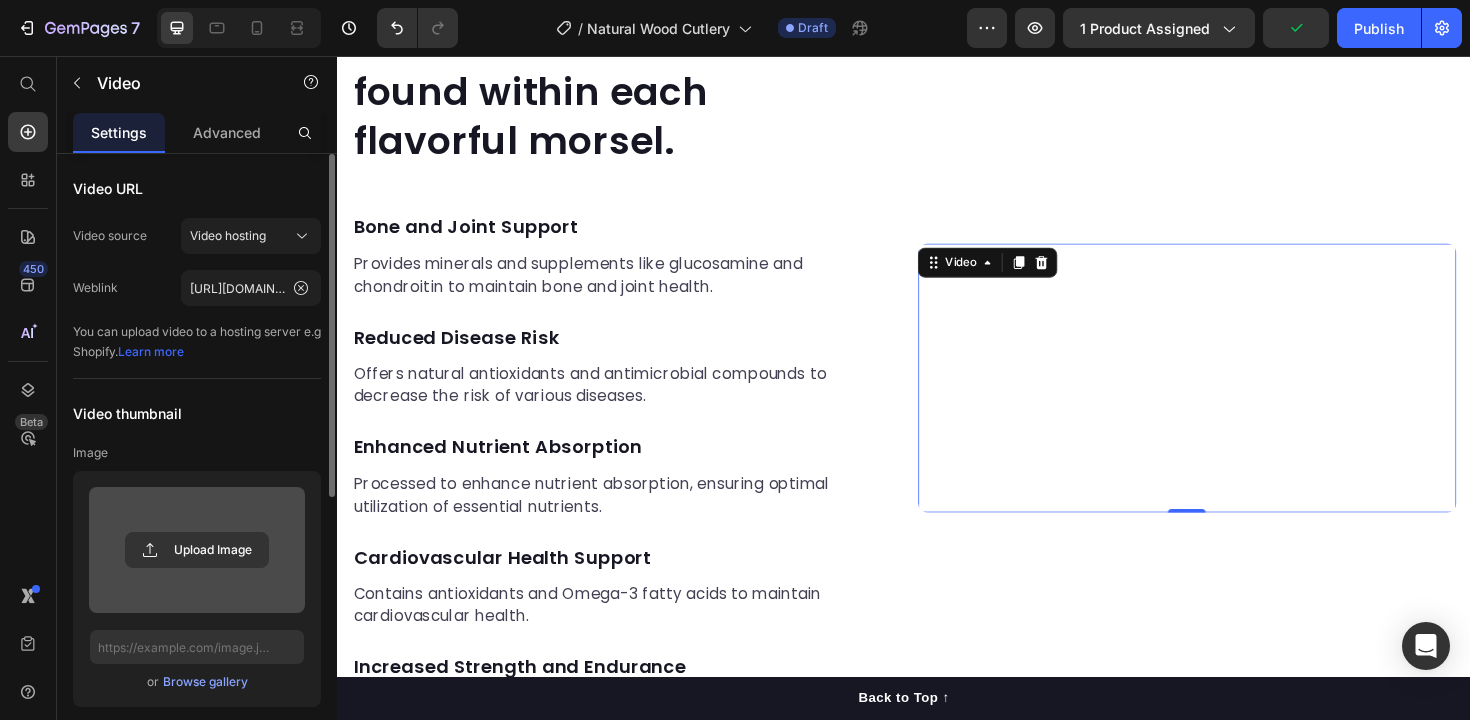 click at bounding box center [197, 550] 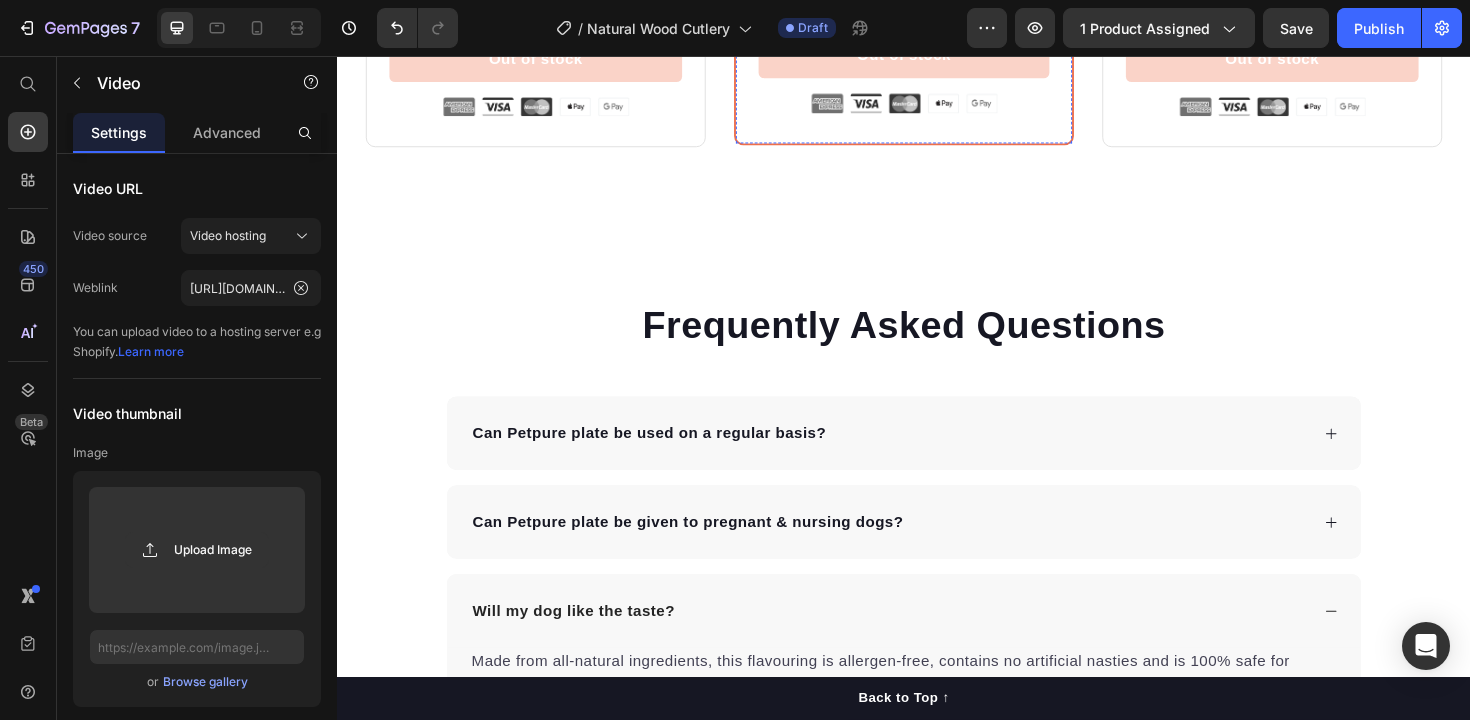 scroll, scrollTop: 4795, scrollLeft: 0, axis: vertical 